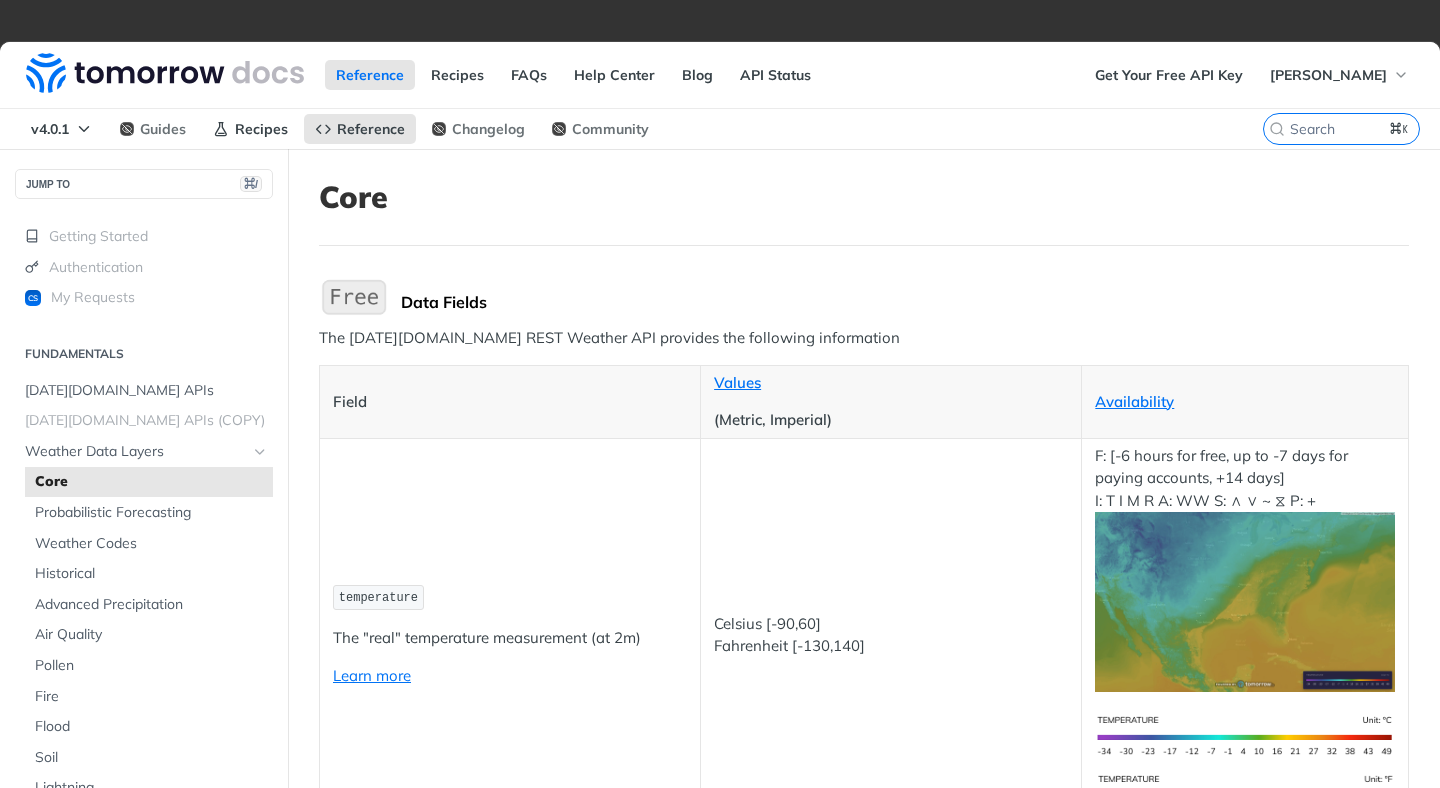 scroll, scrollTop: 0, scrollLeft: 0, axis: both 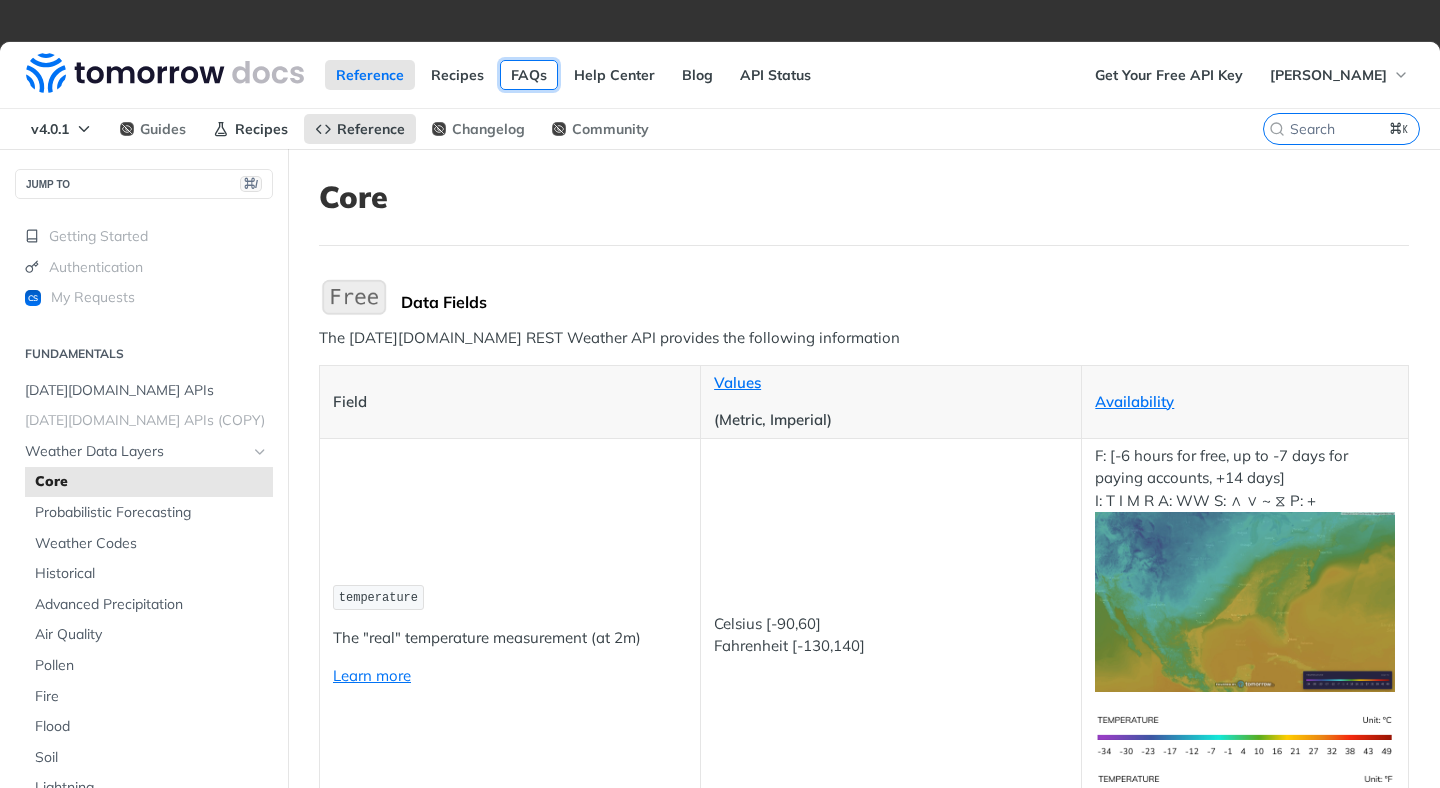 click on "FAQs" at bounding box center [529, 75] 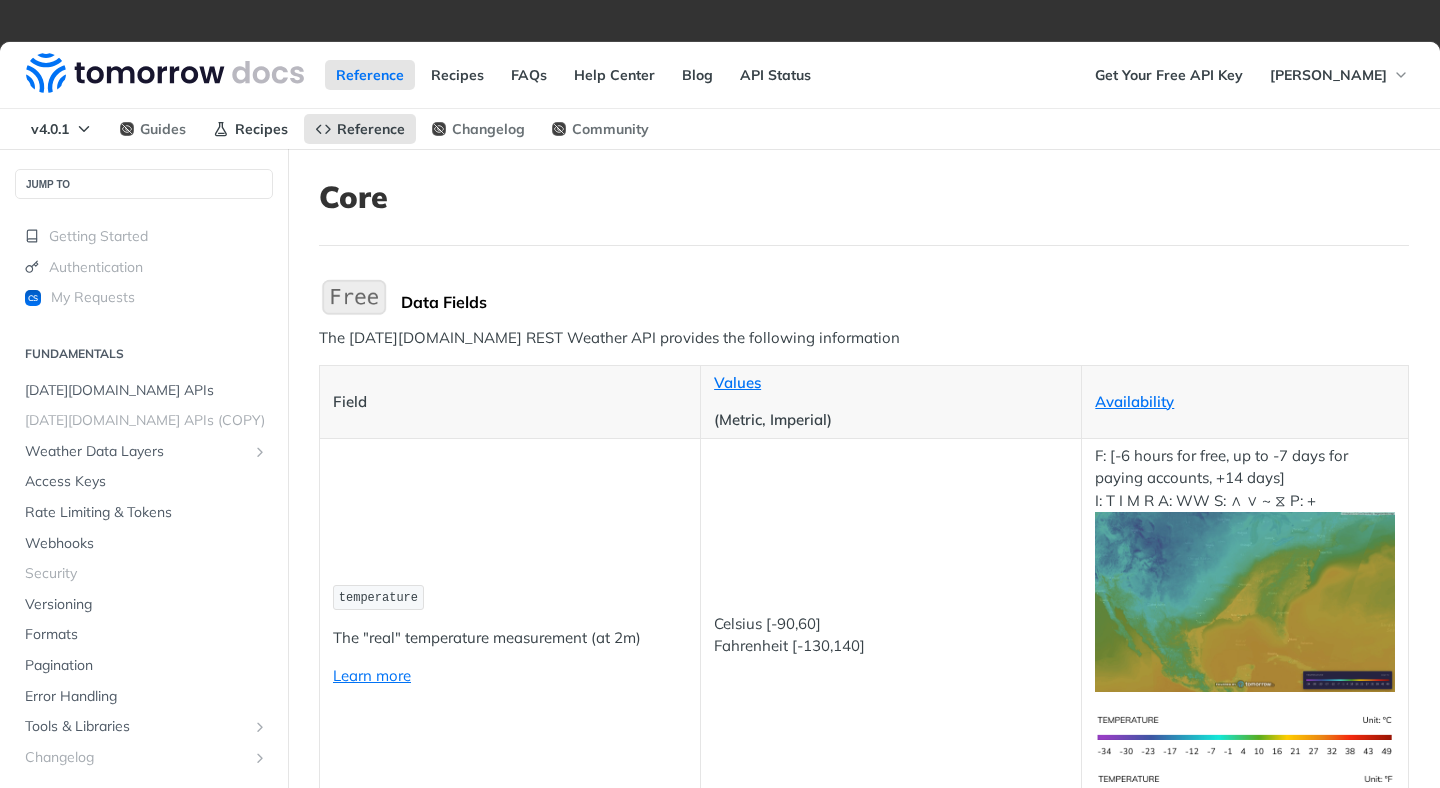 scroll, scrollTop: 0, scrollLeft: 0, axis: both 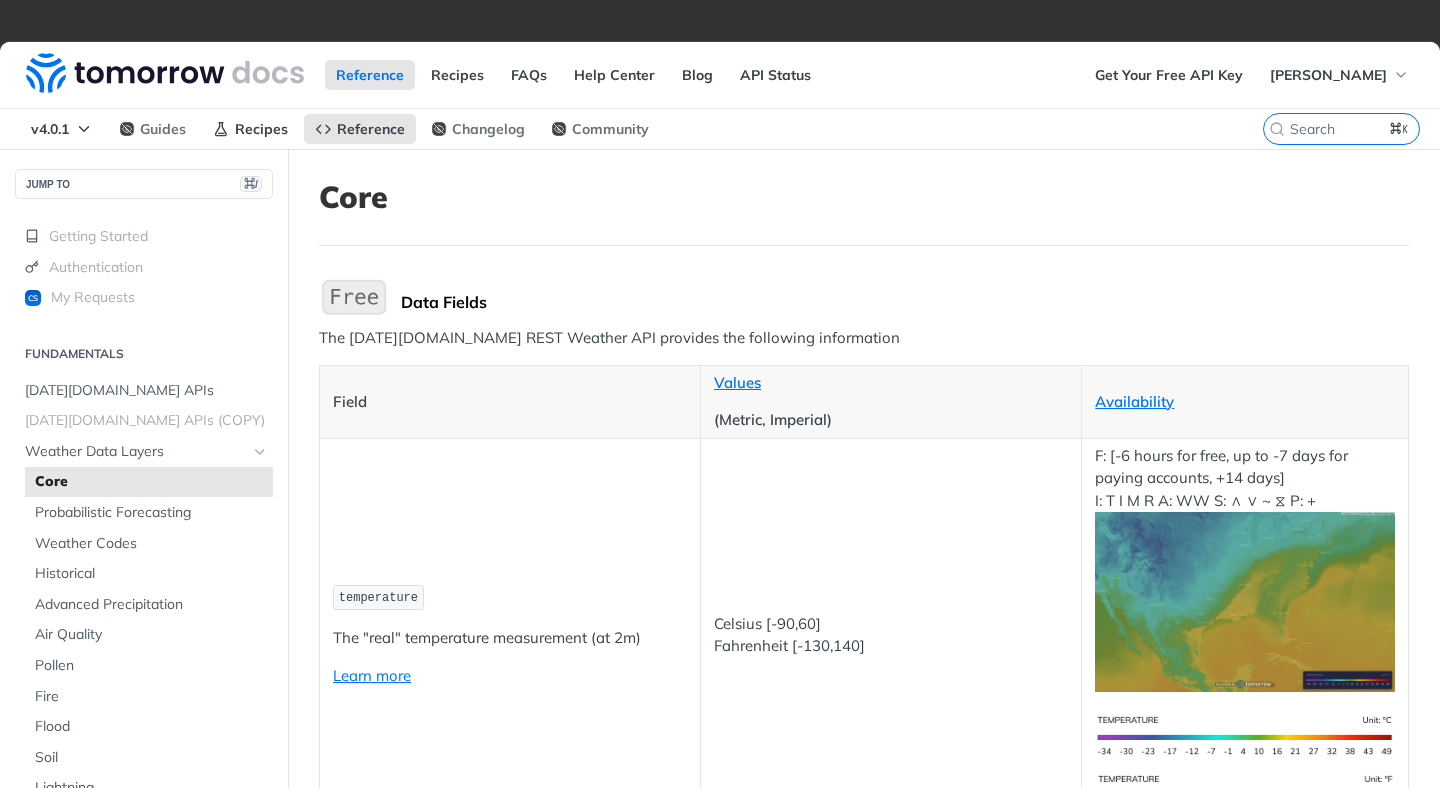 click at bounding box center (720, 21) 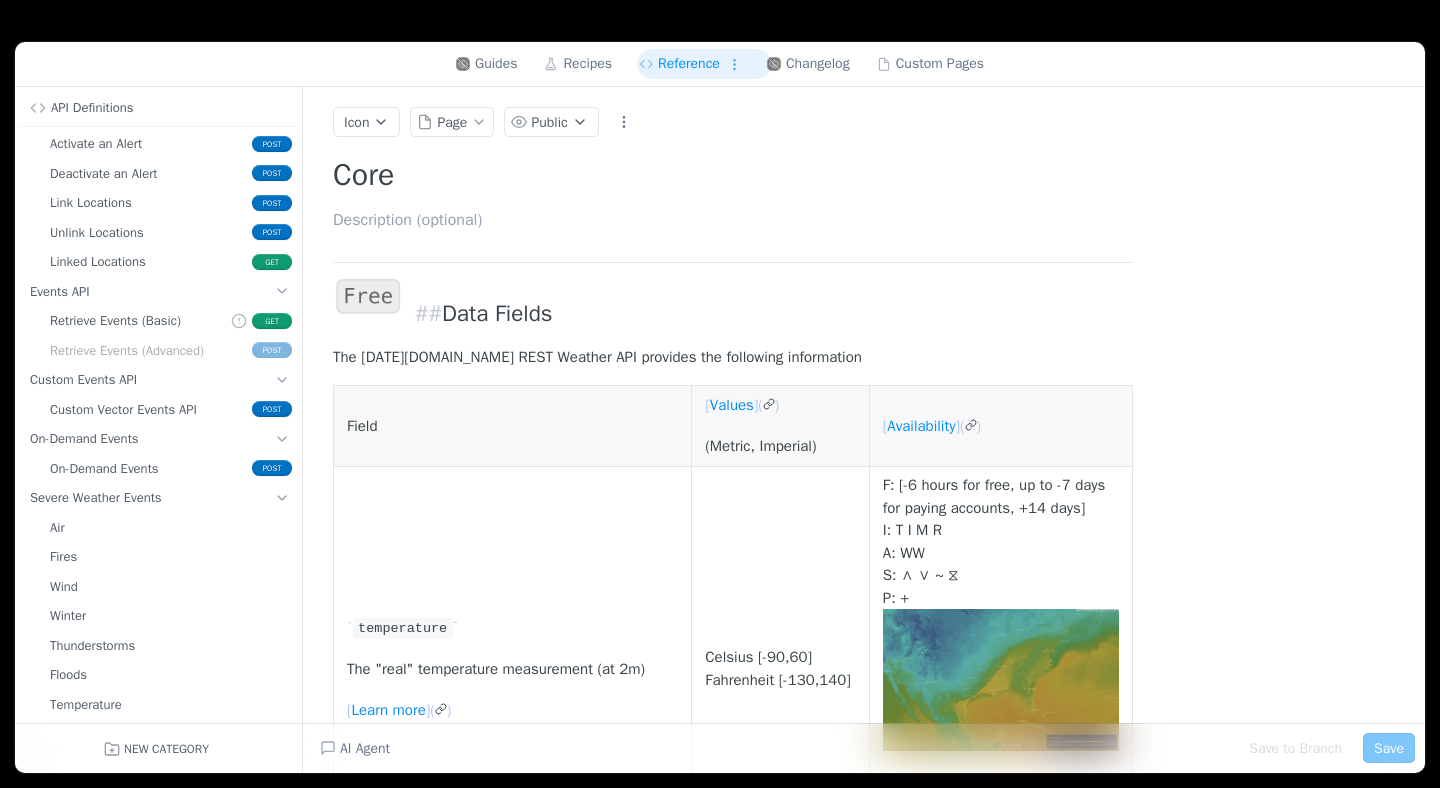 scroll, scrollTop: 2295, scrollLeft: 0, axis: vertical 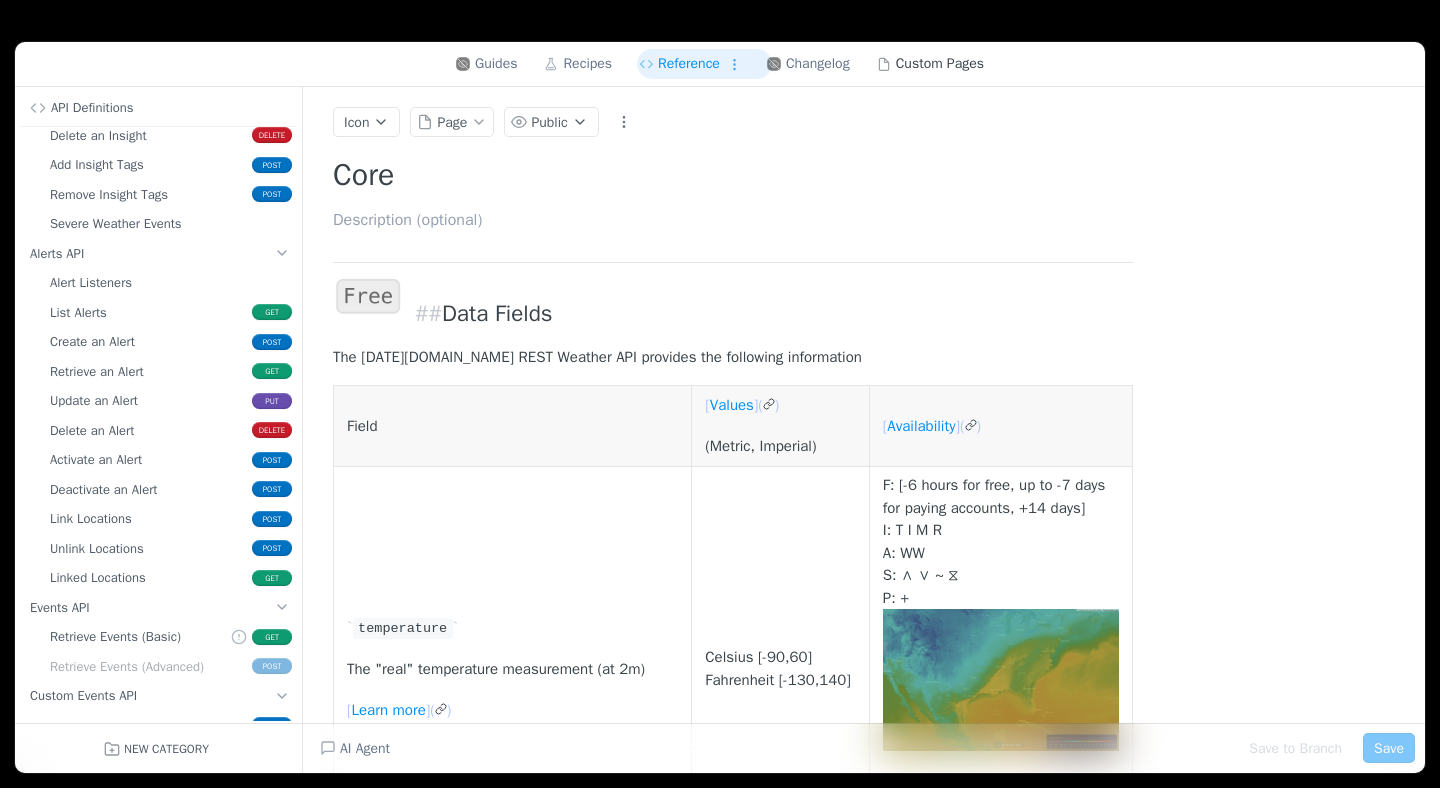 click on "Custom Pages" at bounding box center (940, 64) 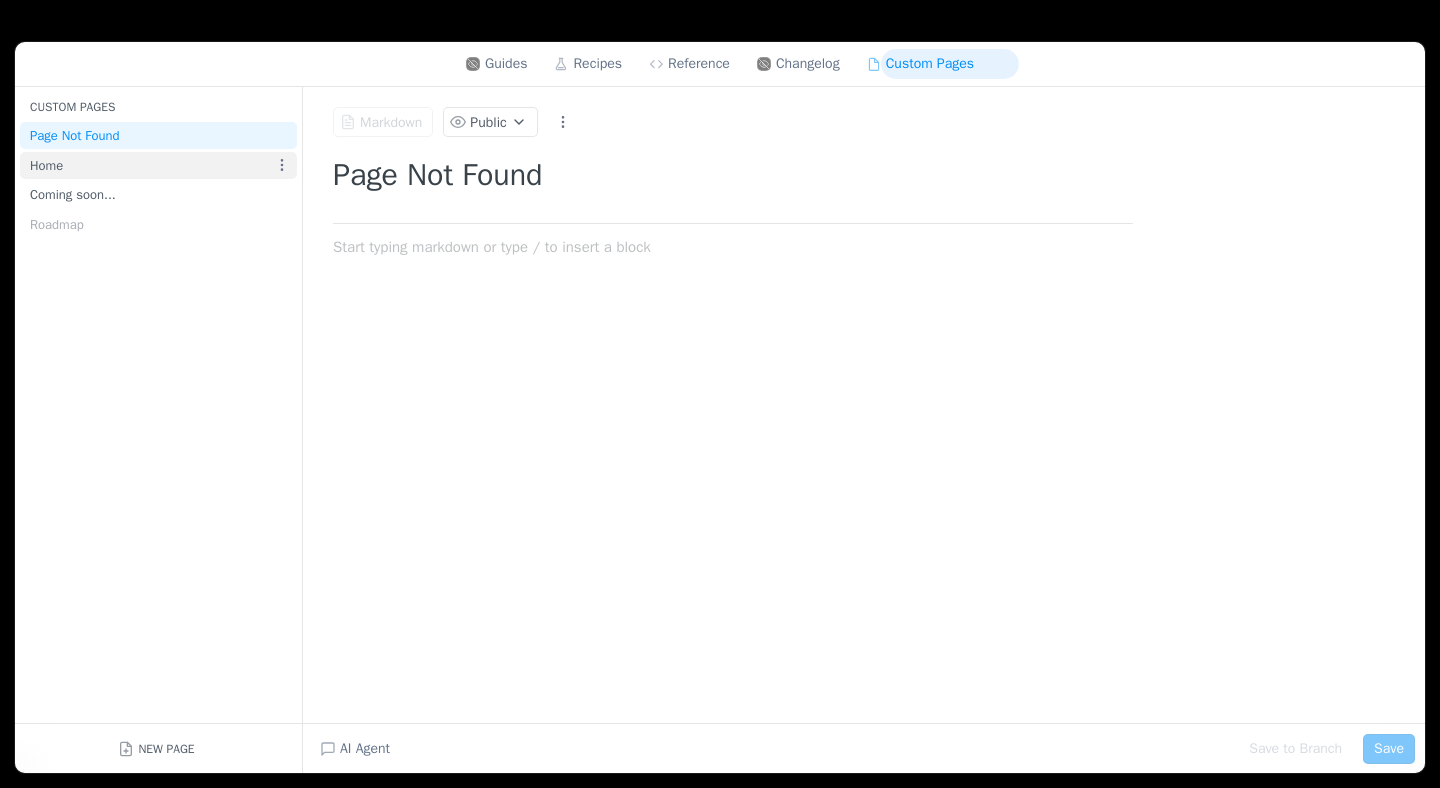 click on "Home" at bounding box center [151, 165] 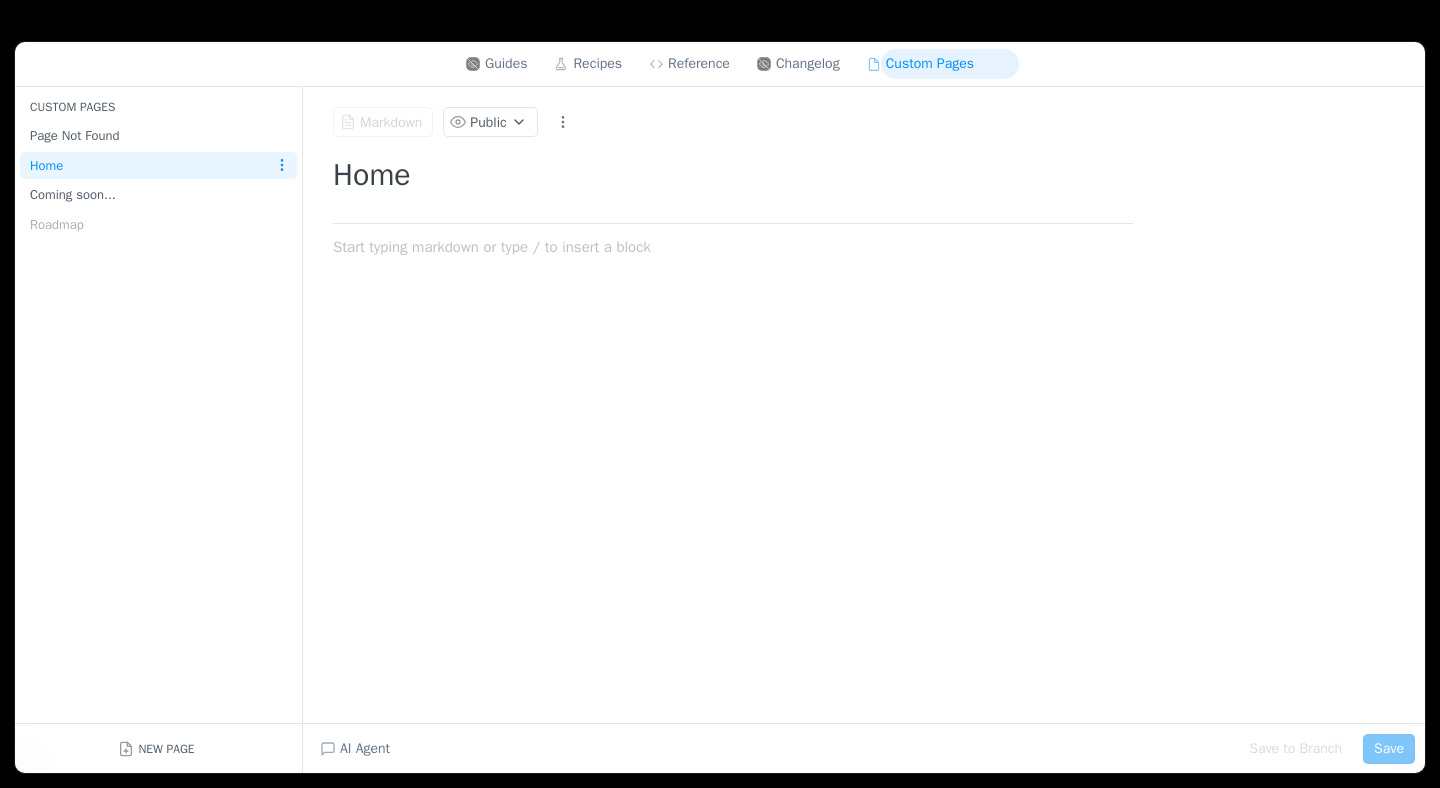 click at bounding box center (720, 21) 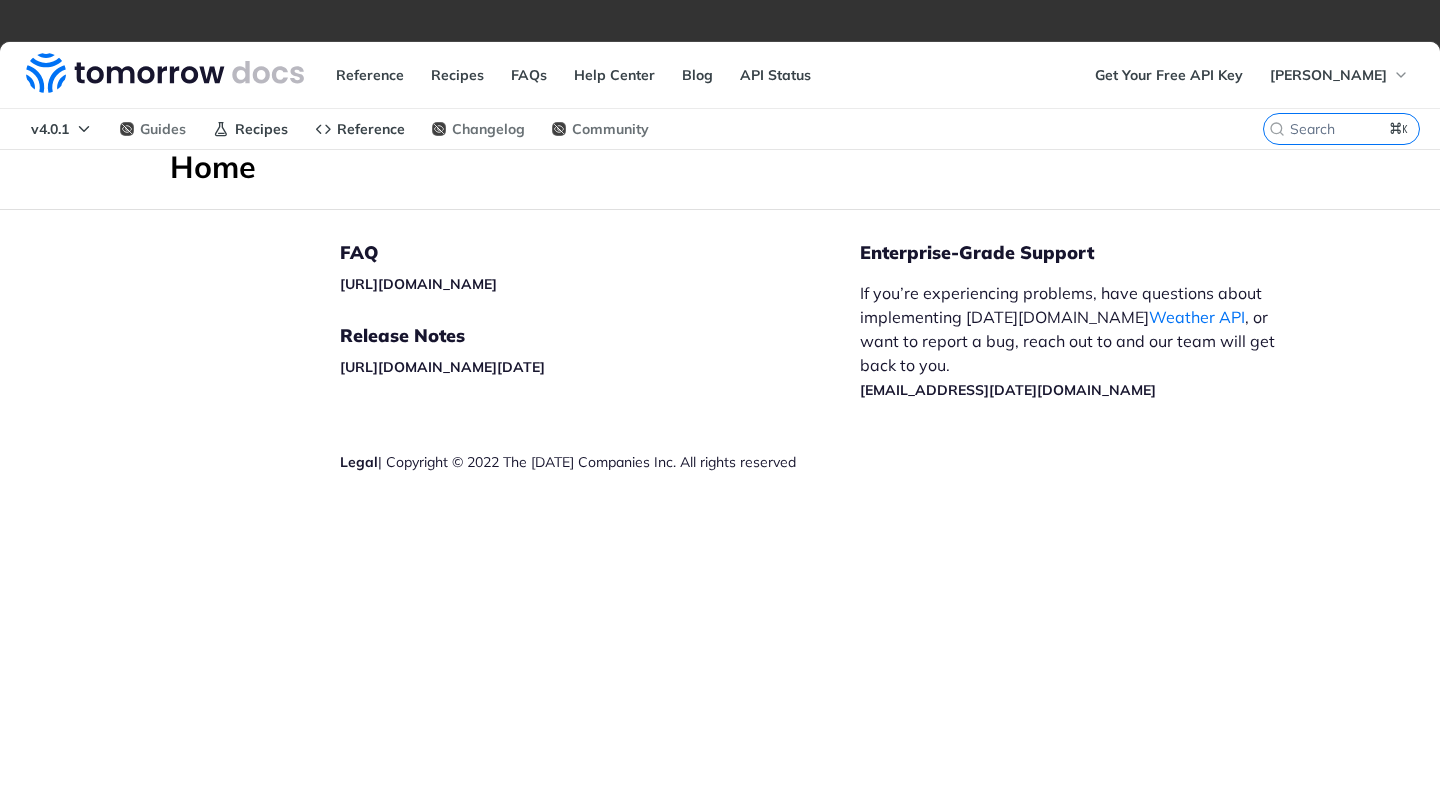click at bounding box center (720, 21) 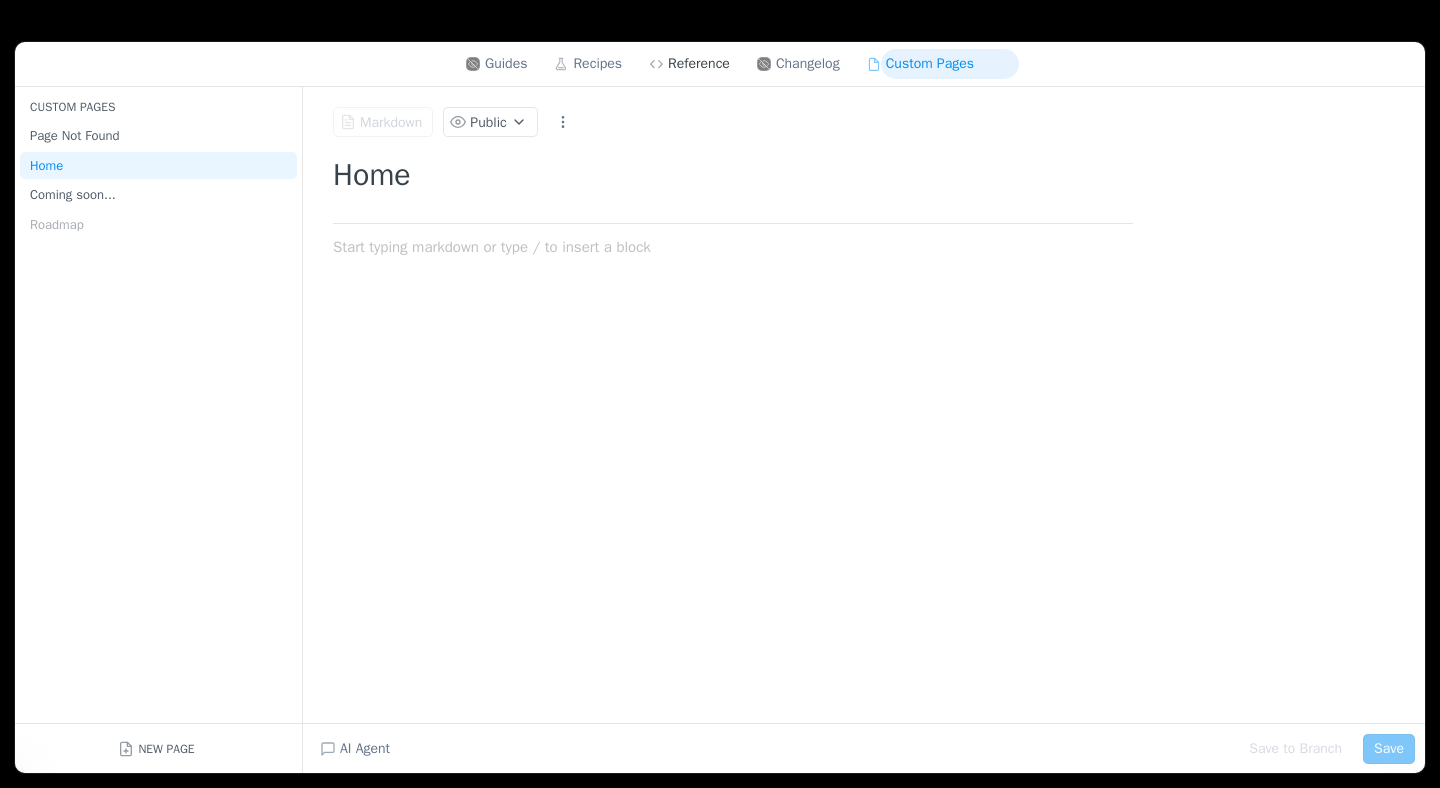 click on "Reference" at bounding box center (699, 64) 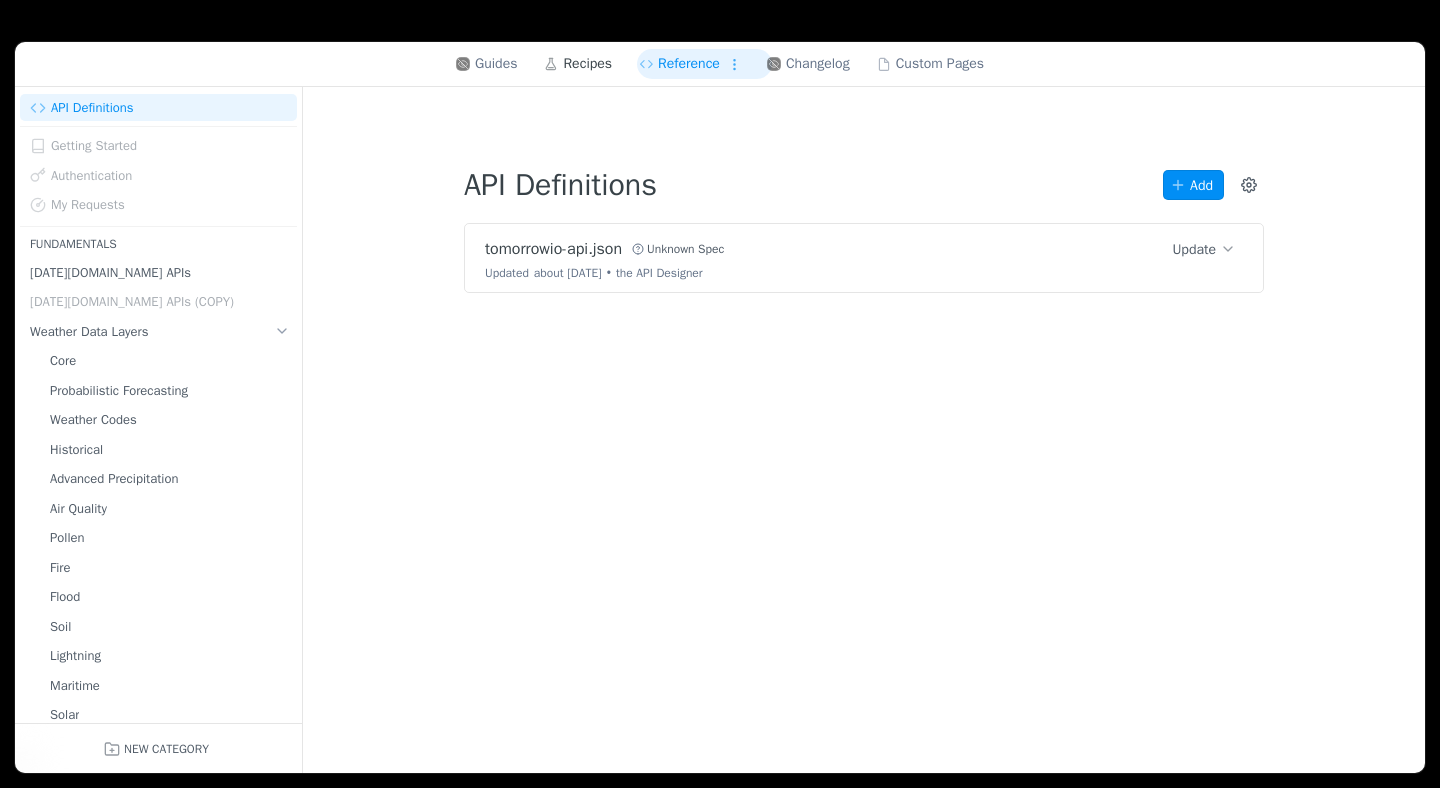 click on "Recipes" at bounding box center (587, 64) 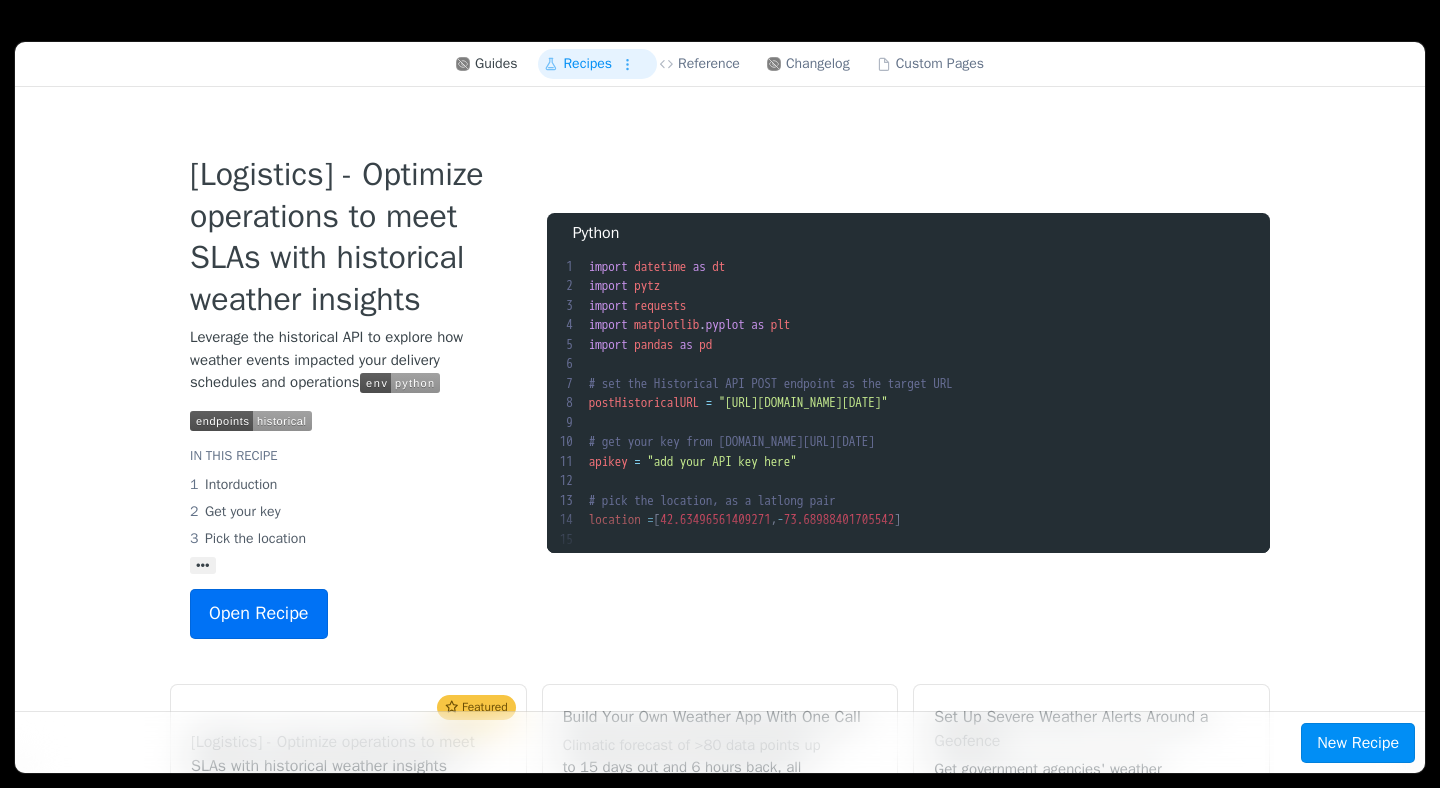 click on "Guides" at bounding box center (496, 64) 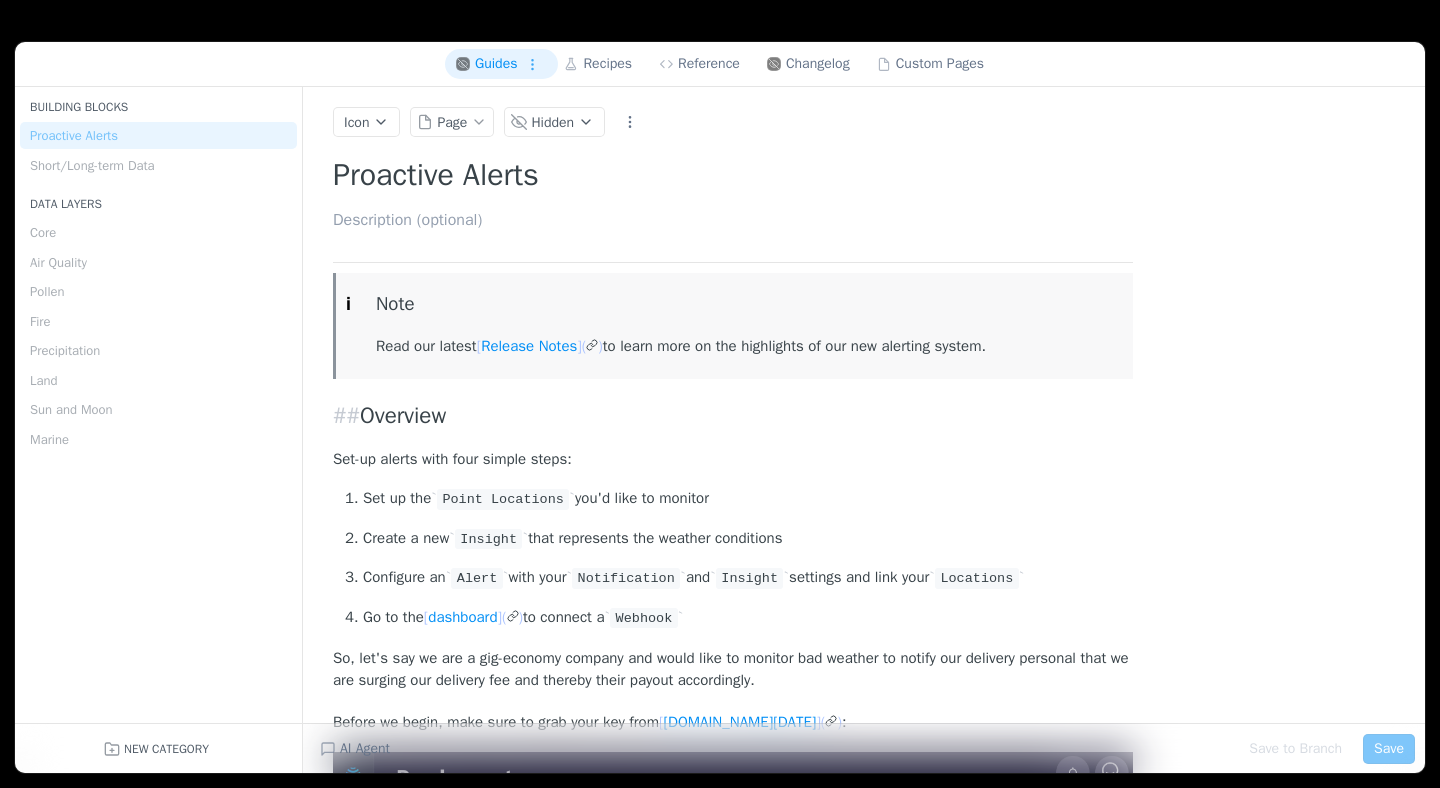 click at bounding box center (720, 21) 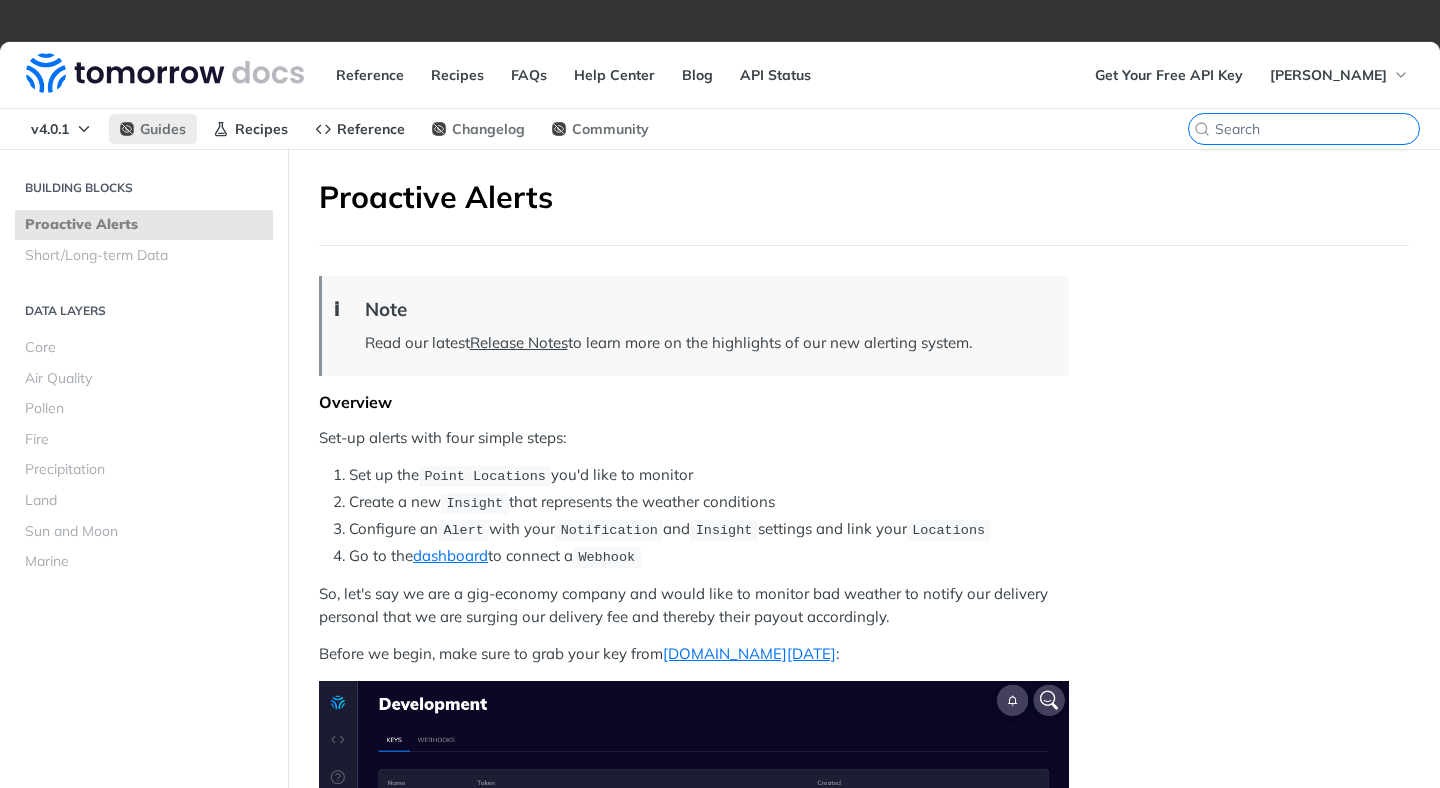 click on "⌘K" at bounding box center [1317, 129] 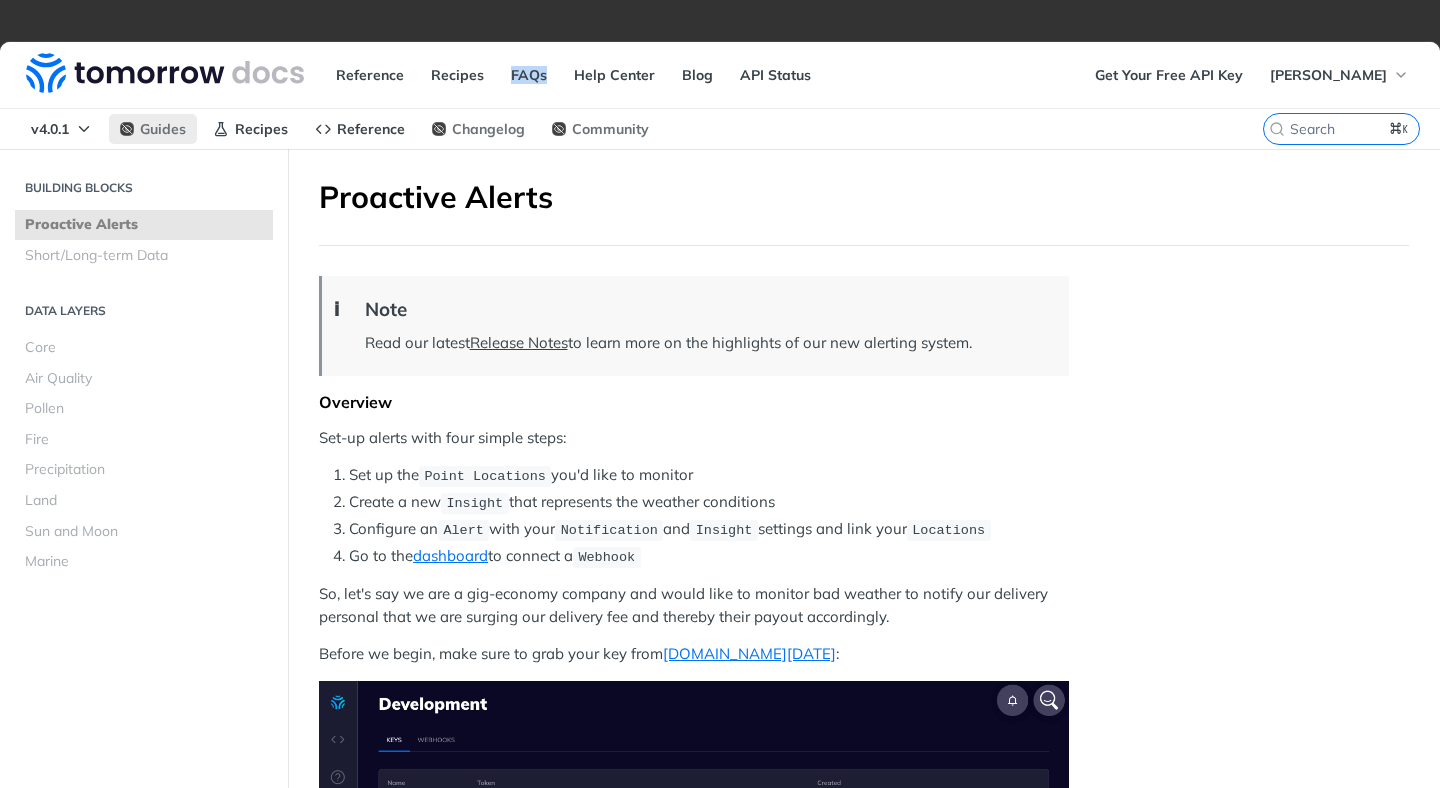 click at bounding box center [720, 21] 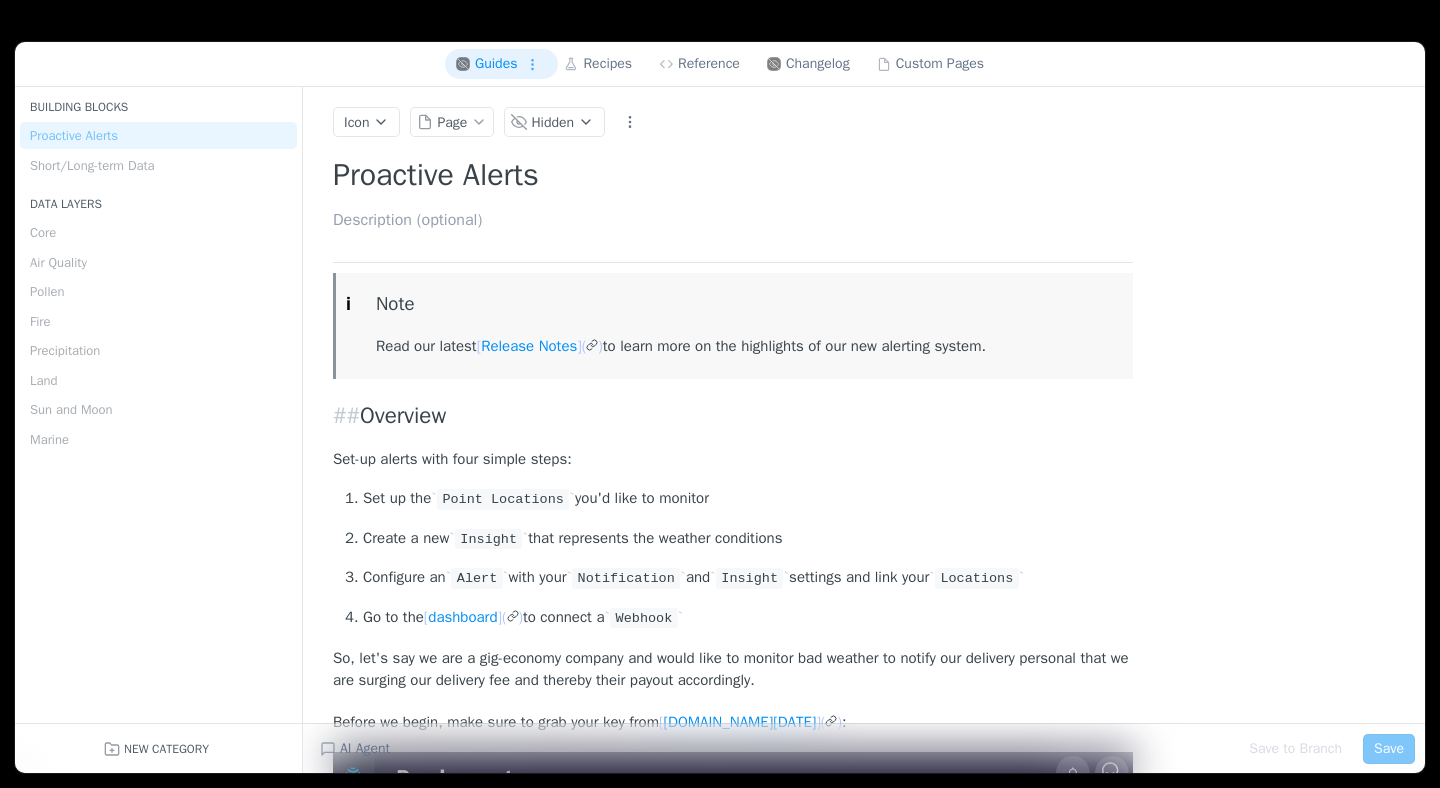 click at bounding box center (720, 21) 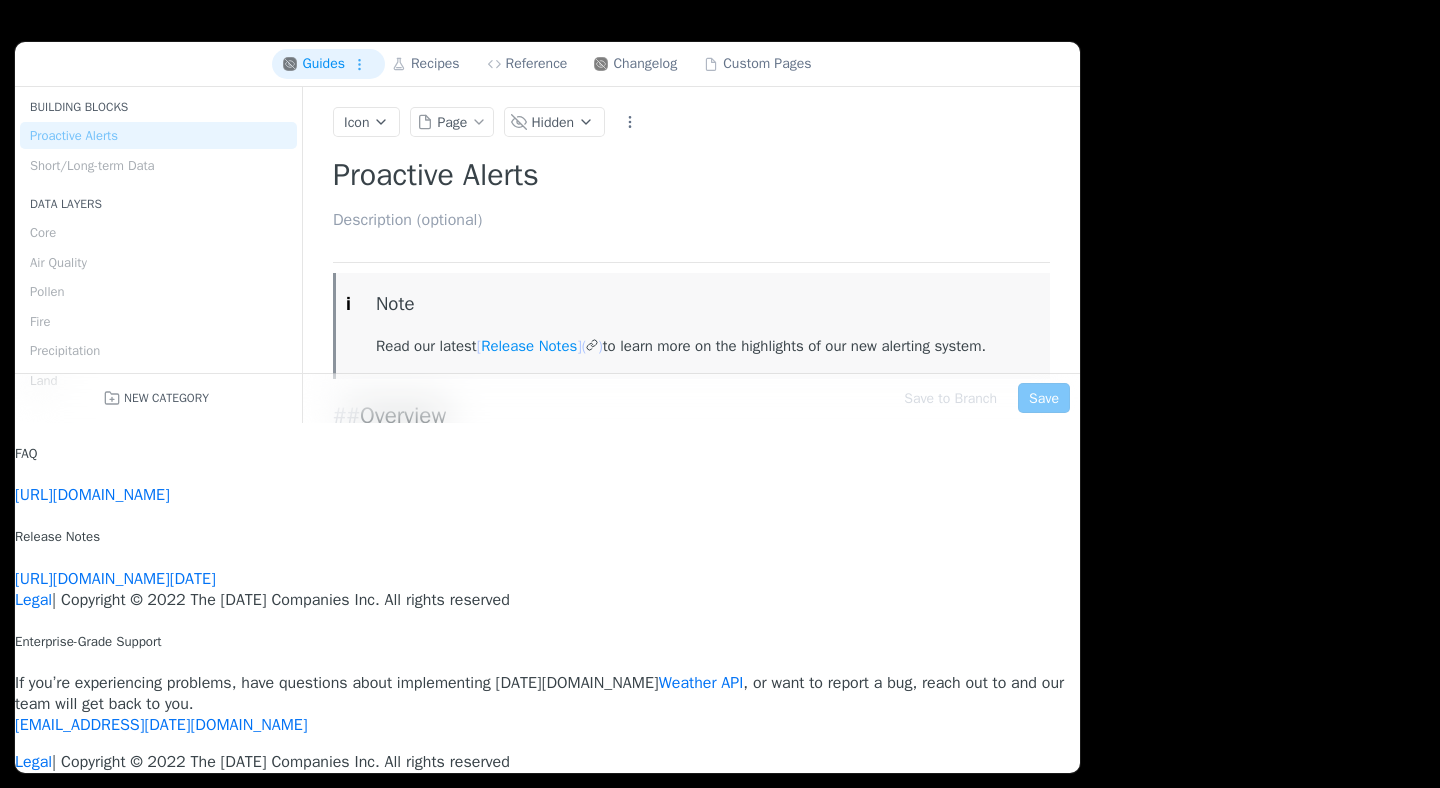 click at bounding box center [720, 0] 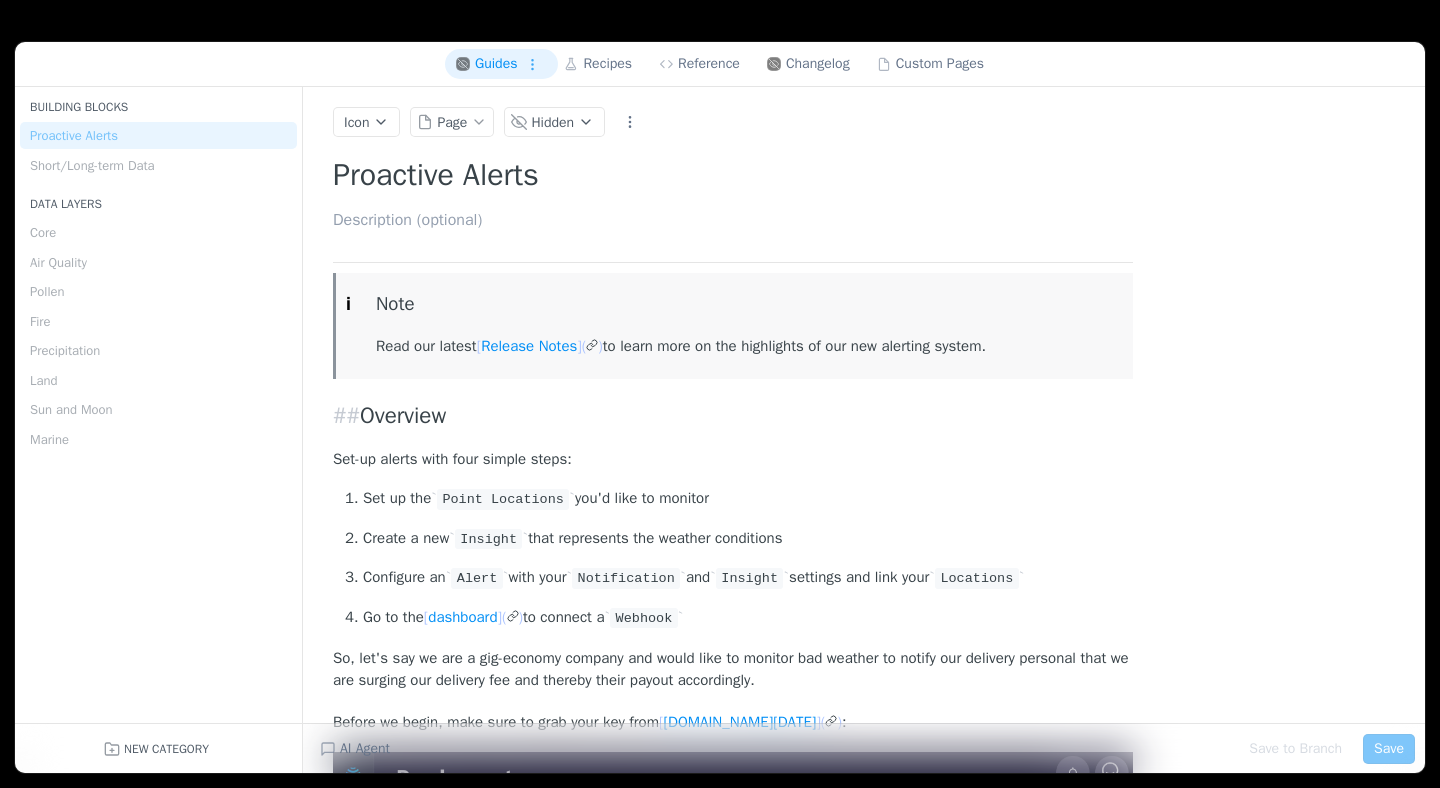 click at bounding box center (720, 21) 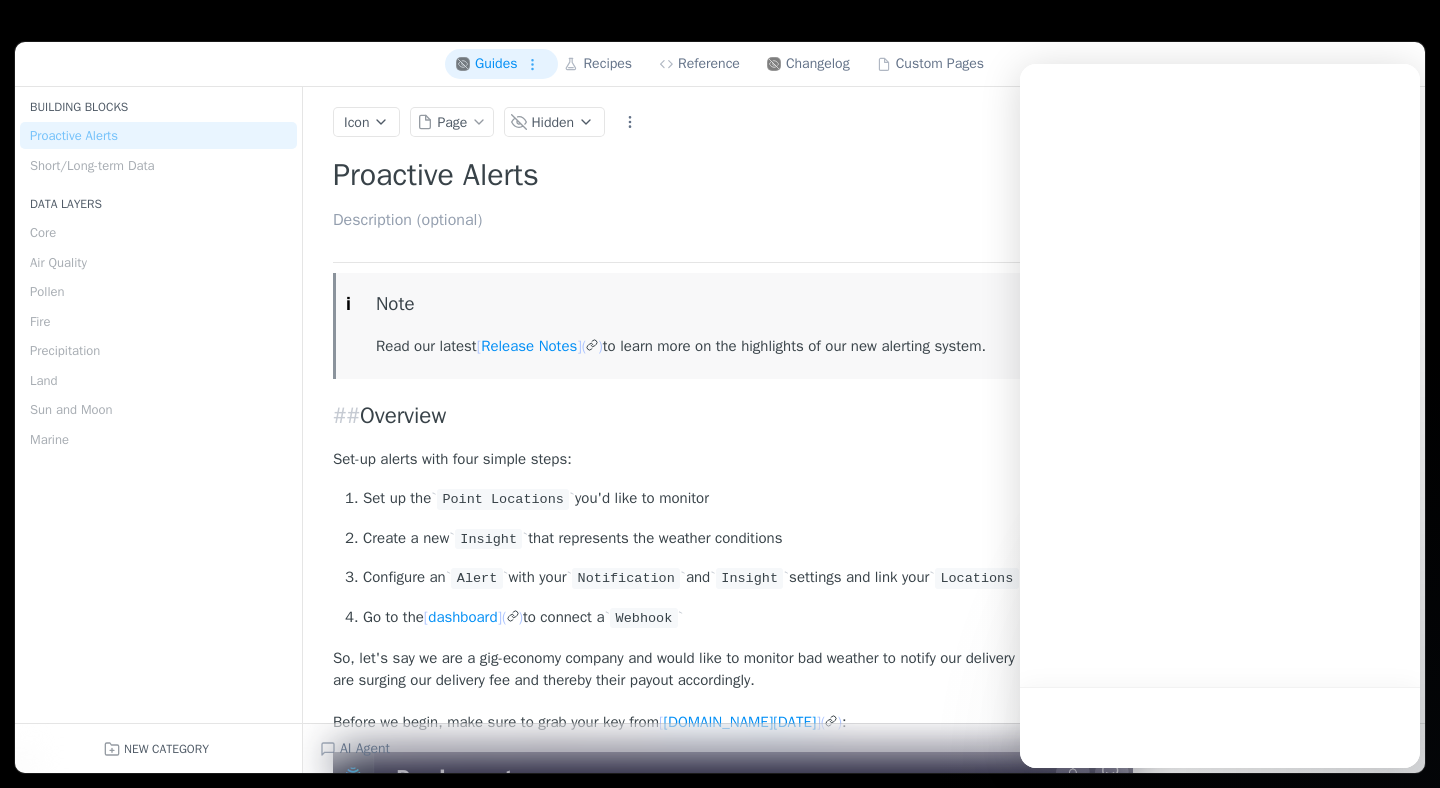click at bounding box center (1220, 727) 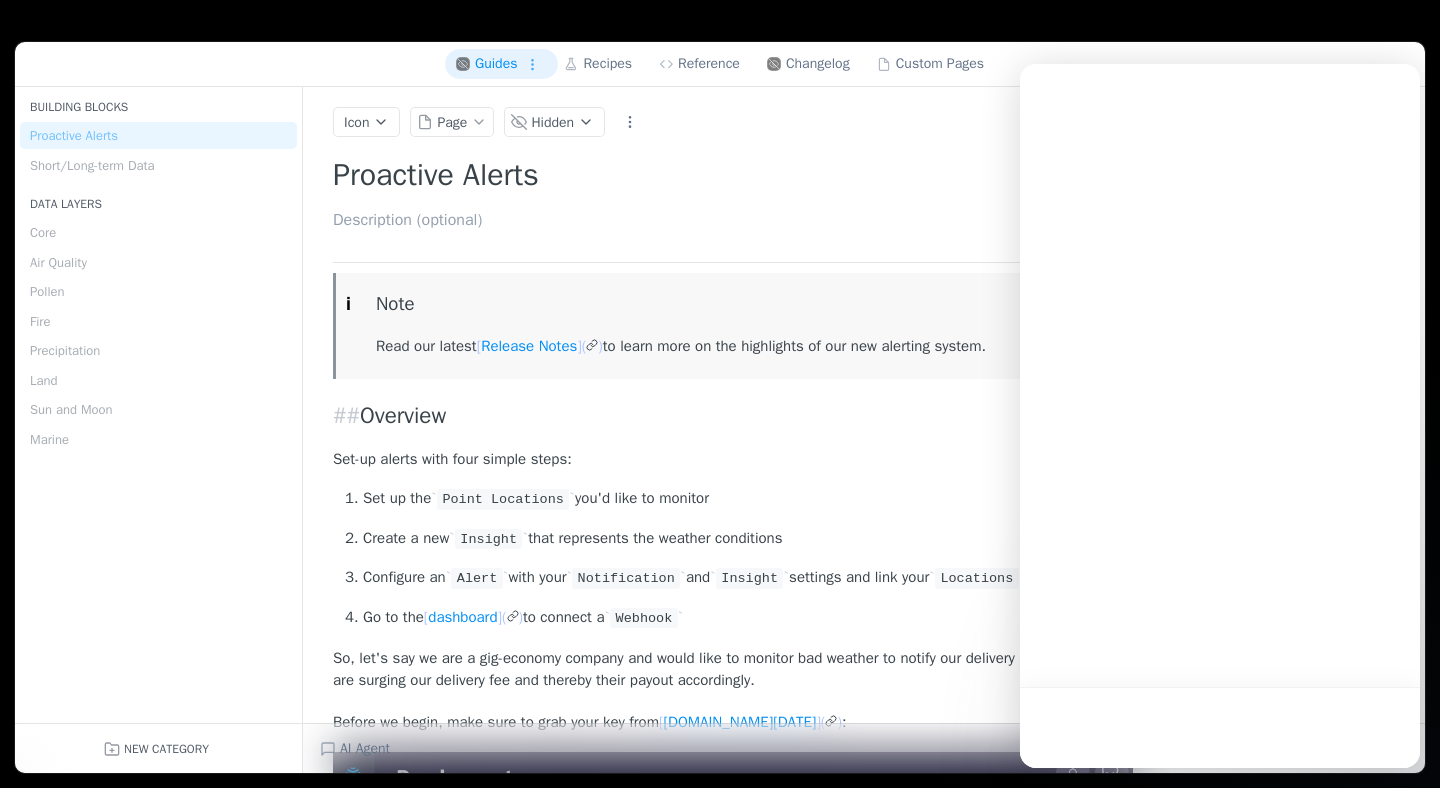 click on "Icon Page Hidden" at bounding box center [864, 122] 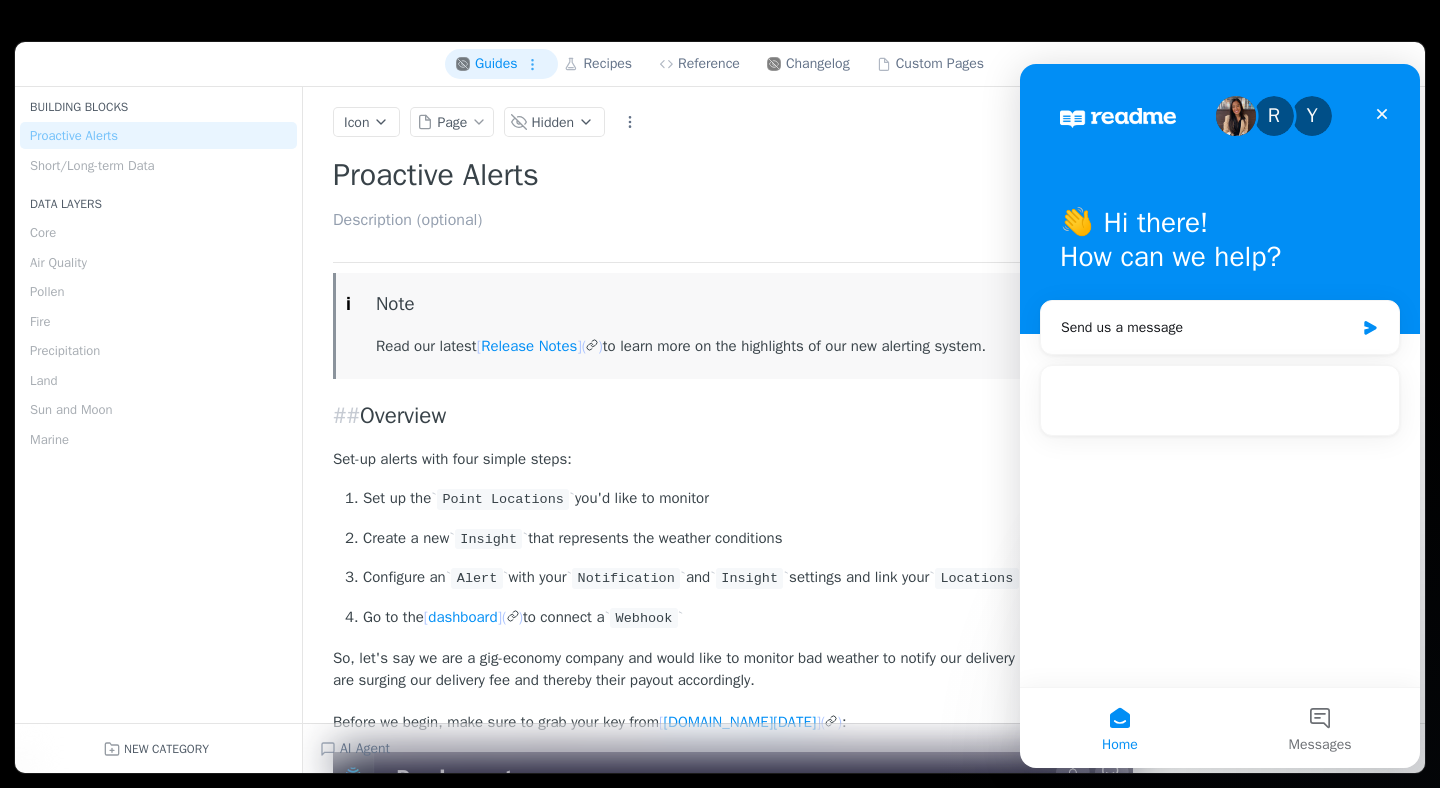 scroll, scrollTop: 0, scrollLeft: 0, axis: both 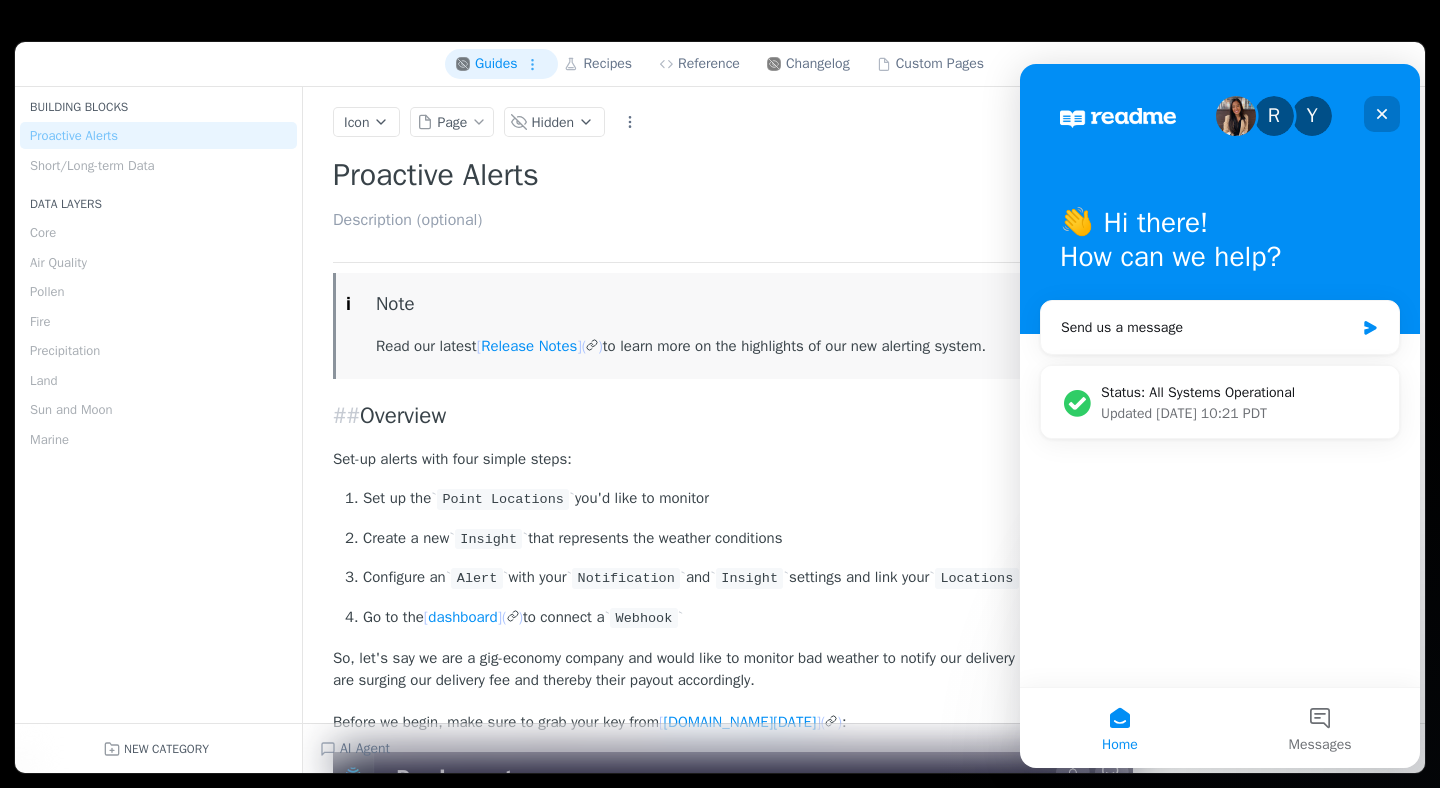 click 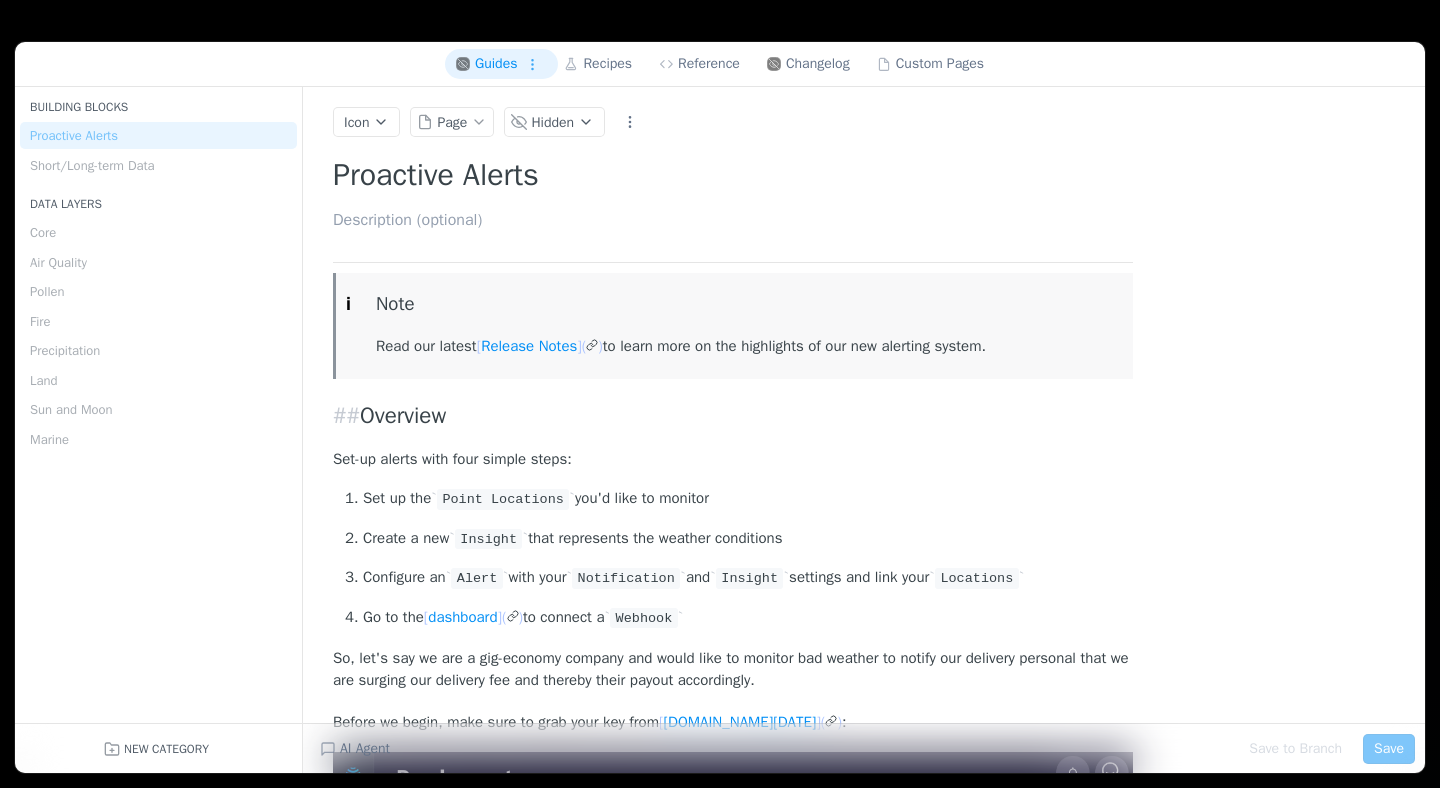 scroll, scrollTop: 0, scrollLeft: 0, axis: both 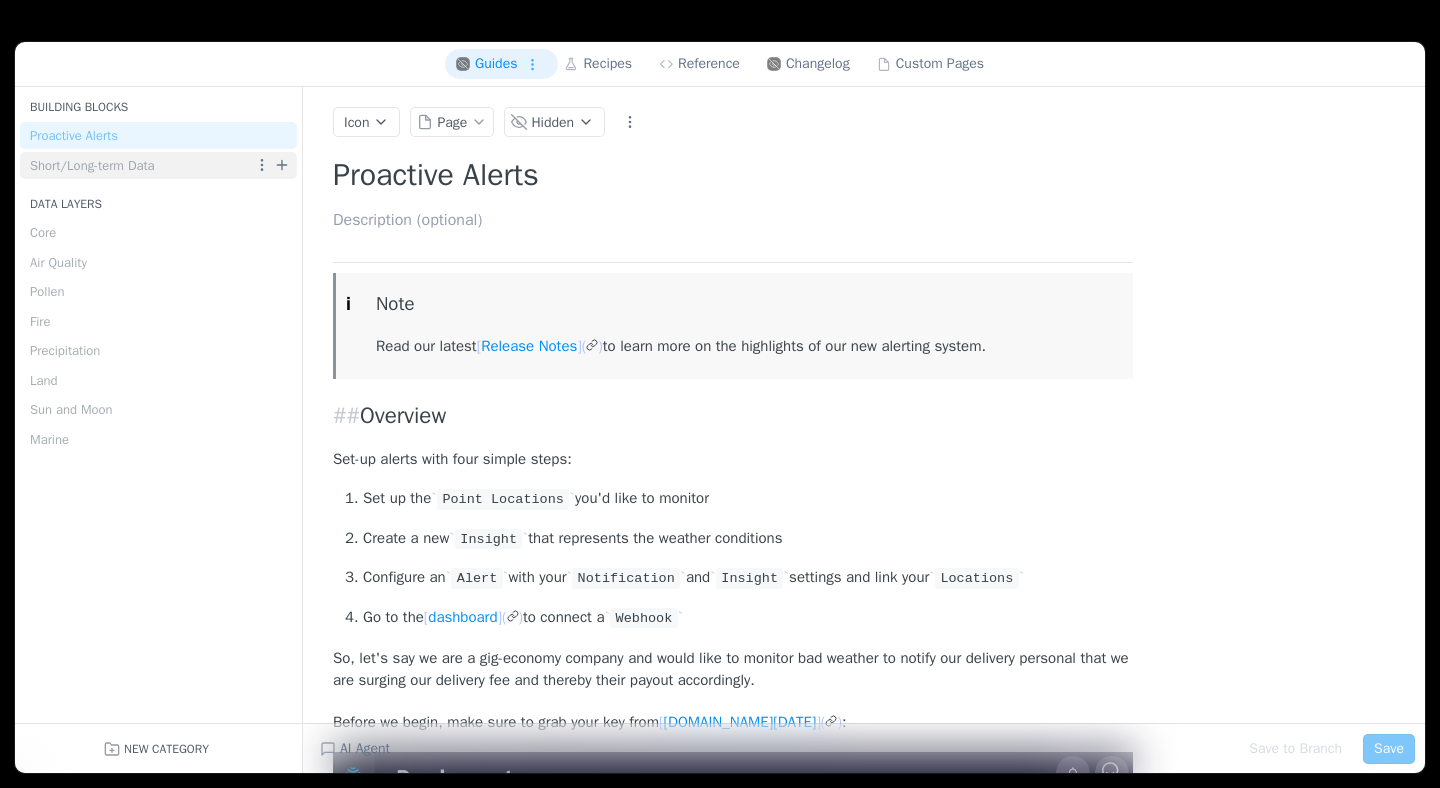 click on "Short/Long-term Data" at bounding box center [92, 165] 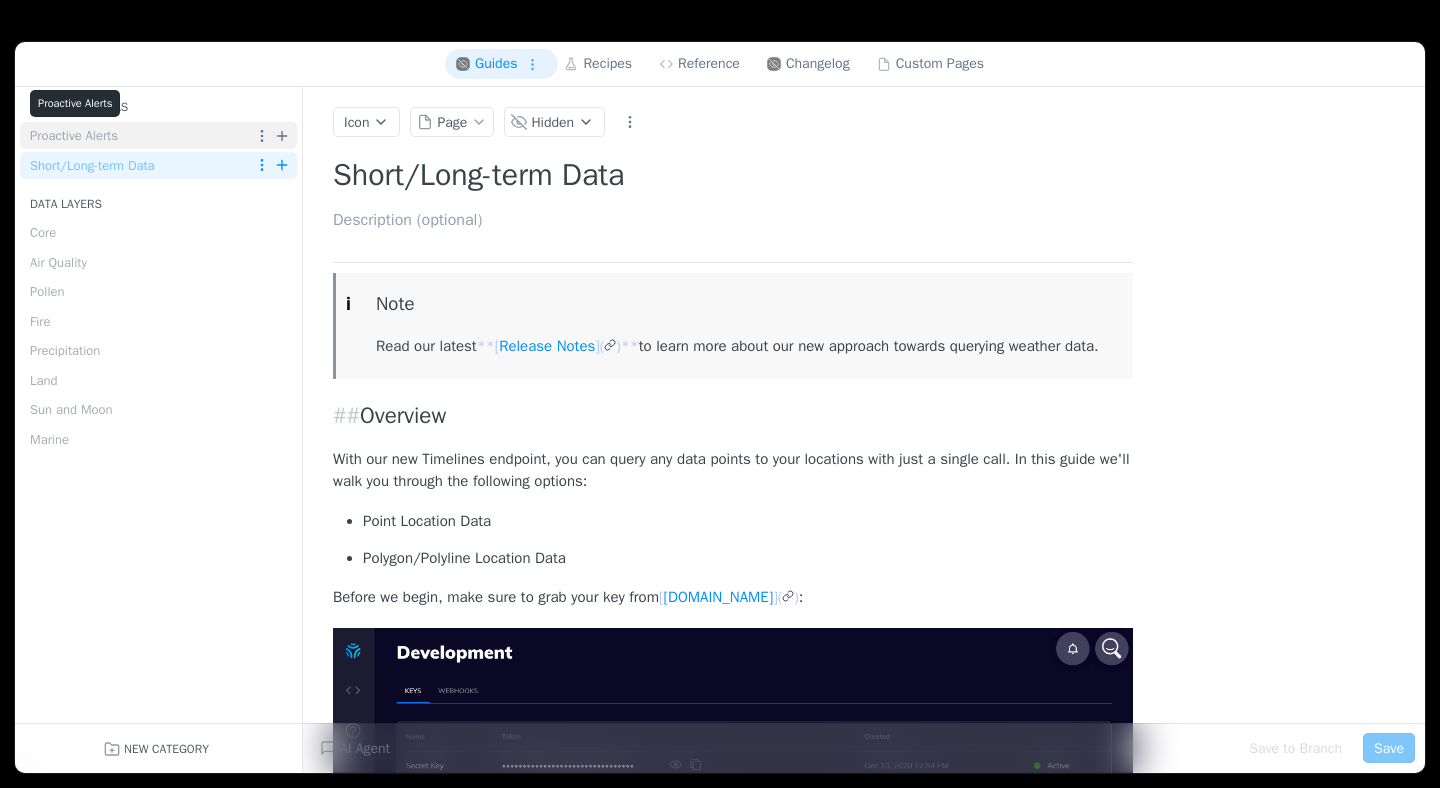 click on "Proactive Alerts" at bounding box center (74, 135) 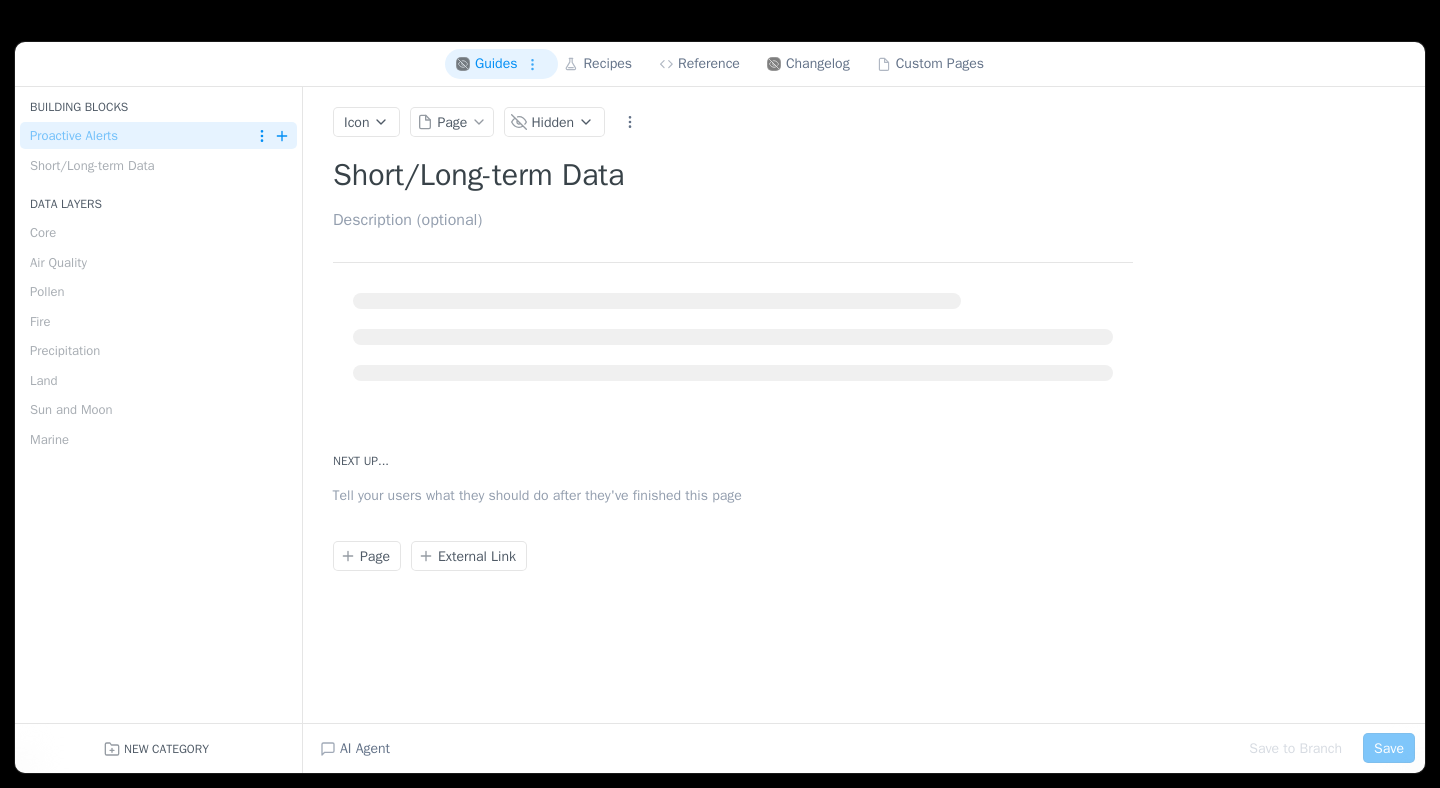 type on "Proactive Alerts" 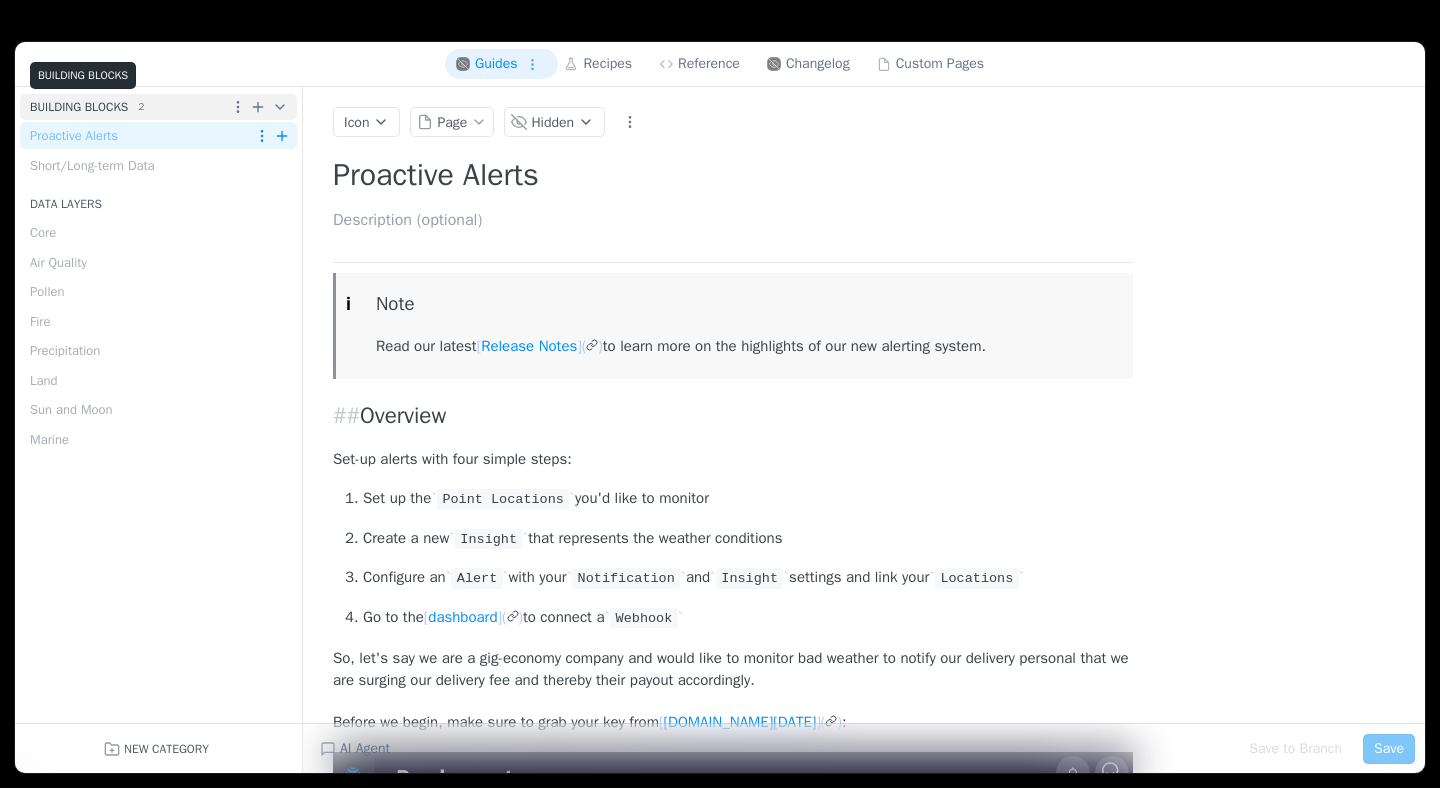 click on "Building Blocks" at bounding box center [79, 107] 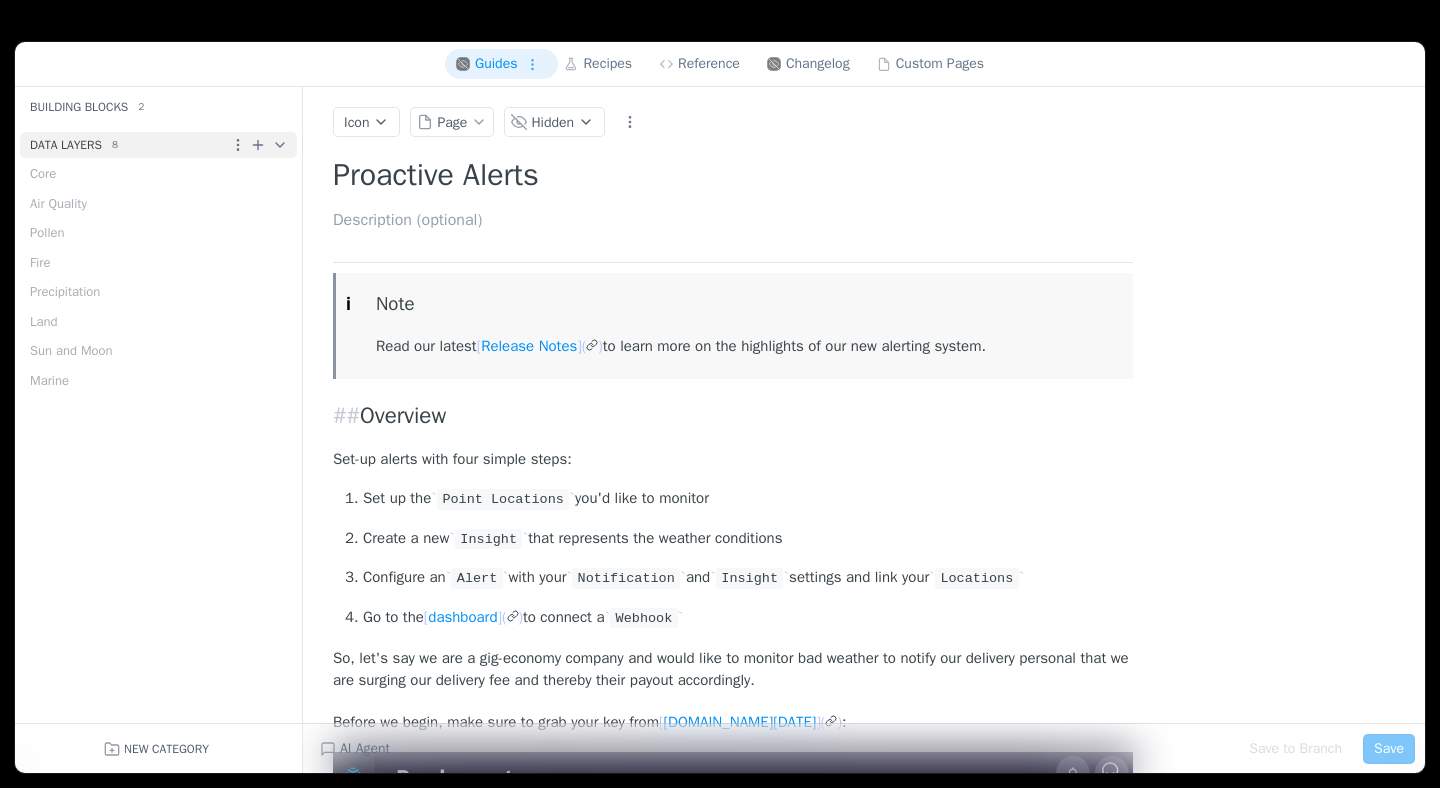 click on "Data Layers" at bounding box center (66, 145) 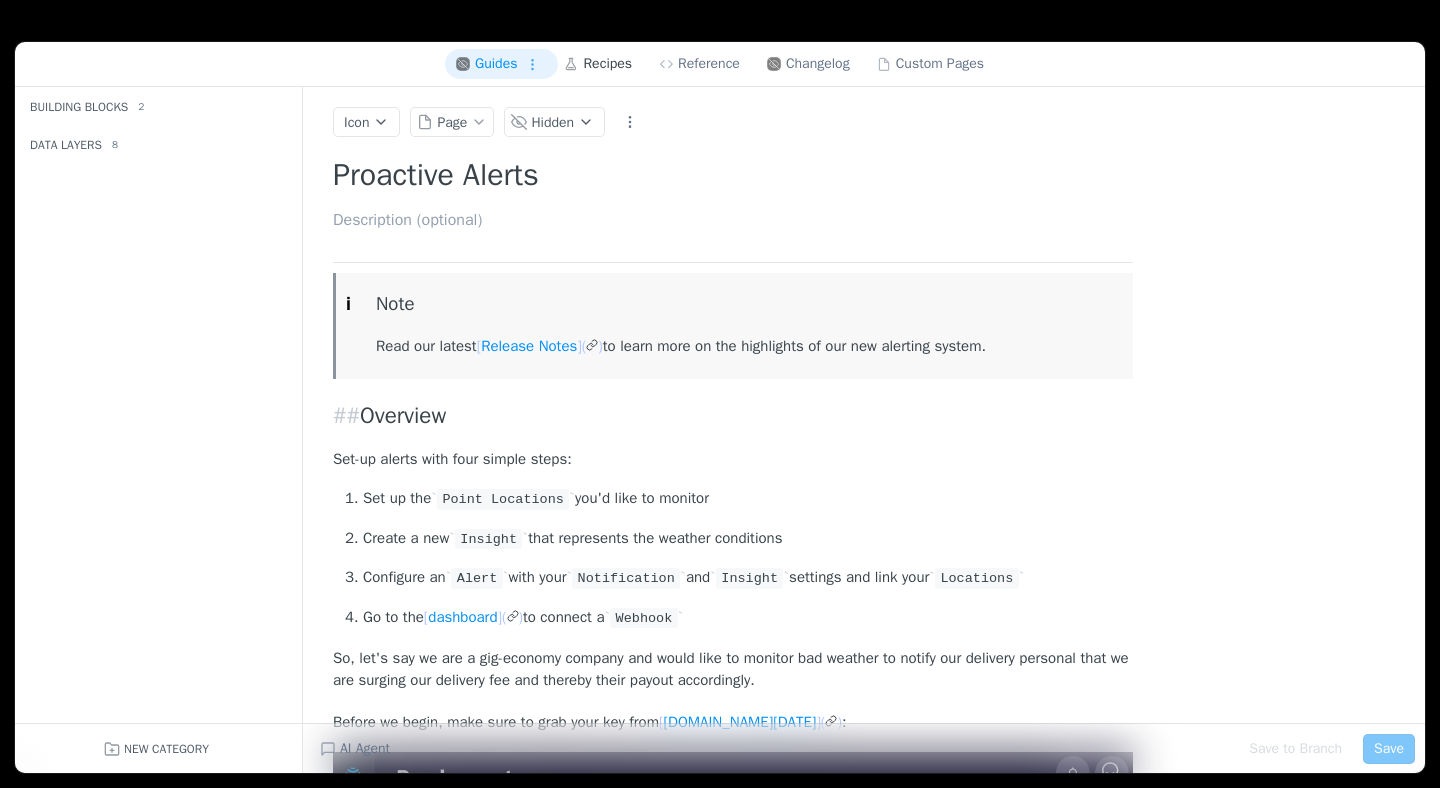 click on "Recipes" at bounding box center (607, 64) 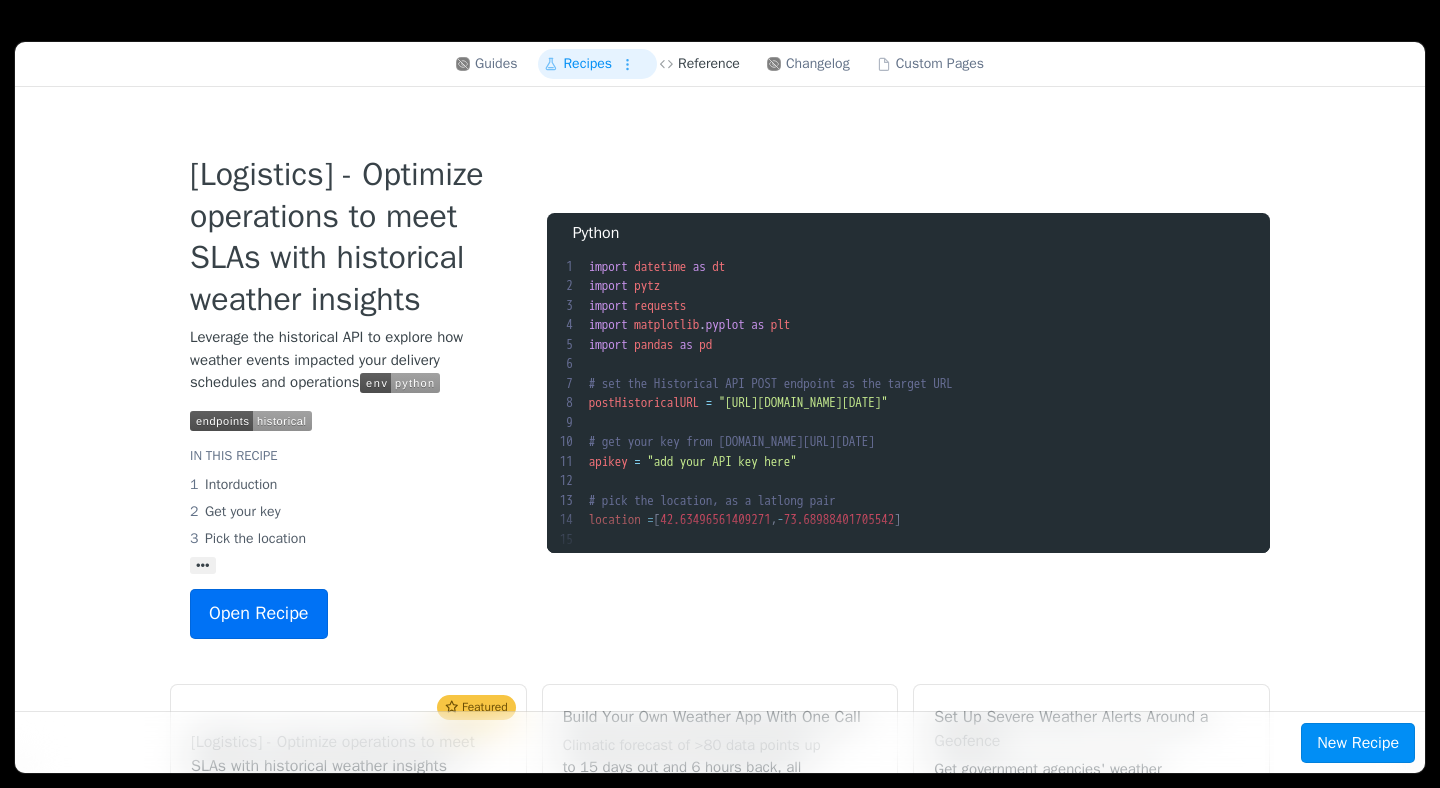 click on "Reference" at bounding box center [709, 64] 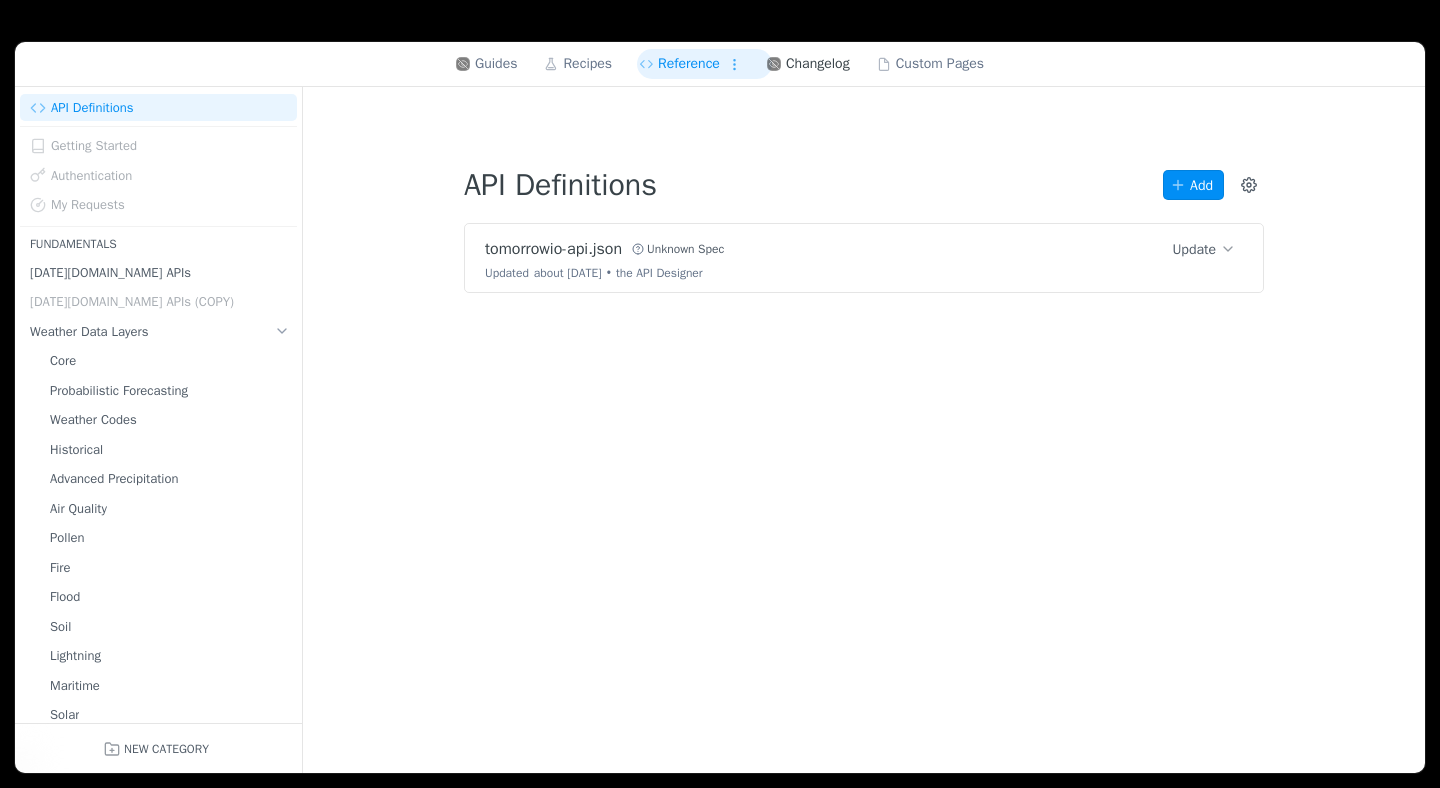 click on "Changelog" at bounding box center [818, 64] 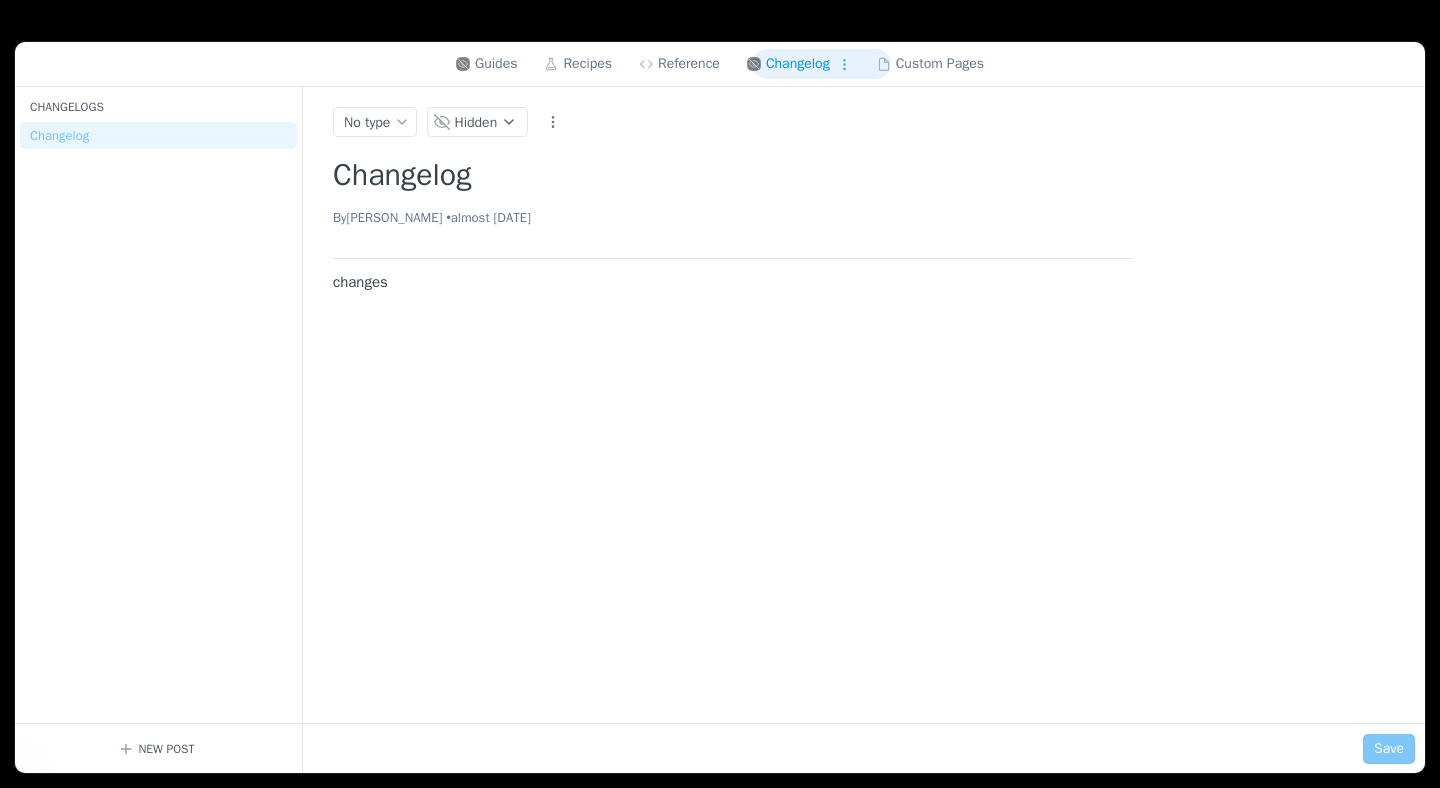 click at bounding box center (720, 21) 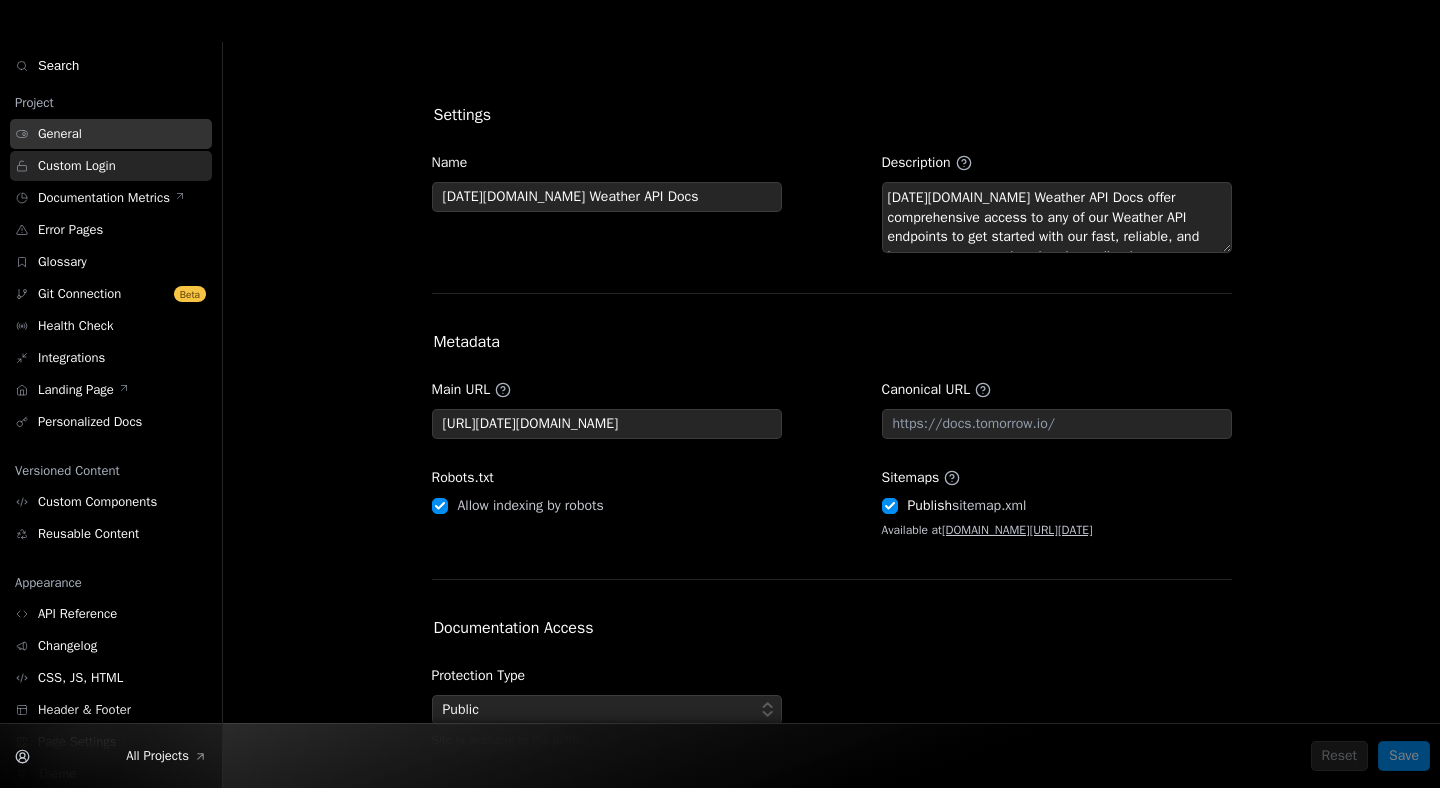 click on "Custom Login" at bounding box center (77, 166) 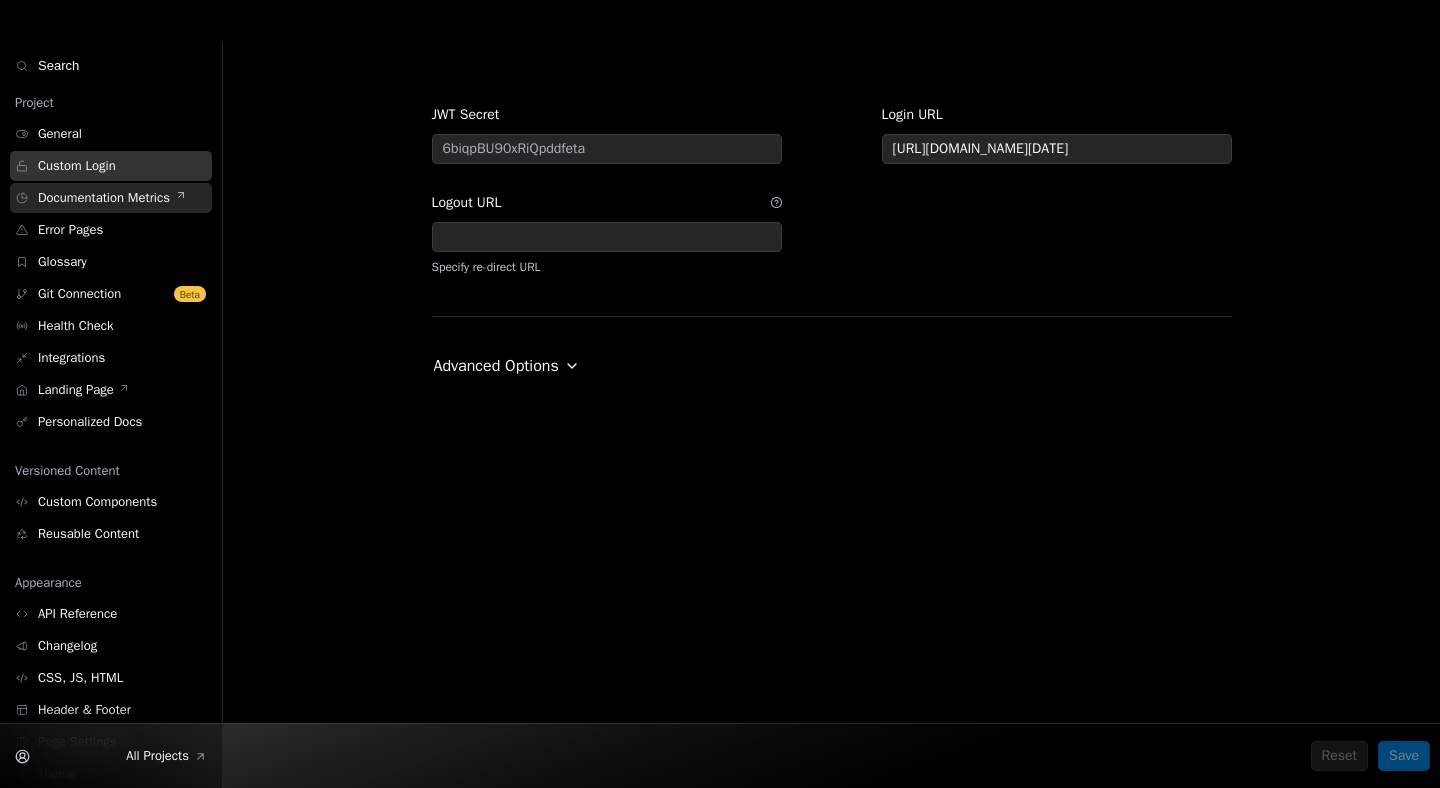 click on "Documentation Metrics" at bounding box center (112, 198) 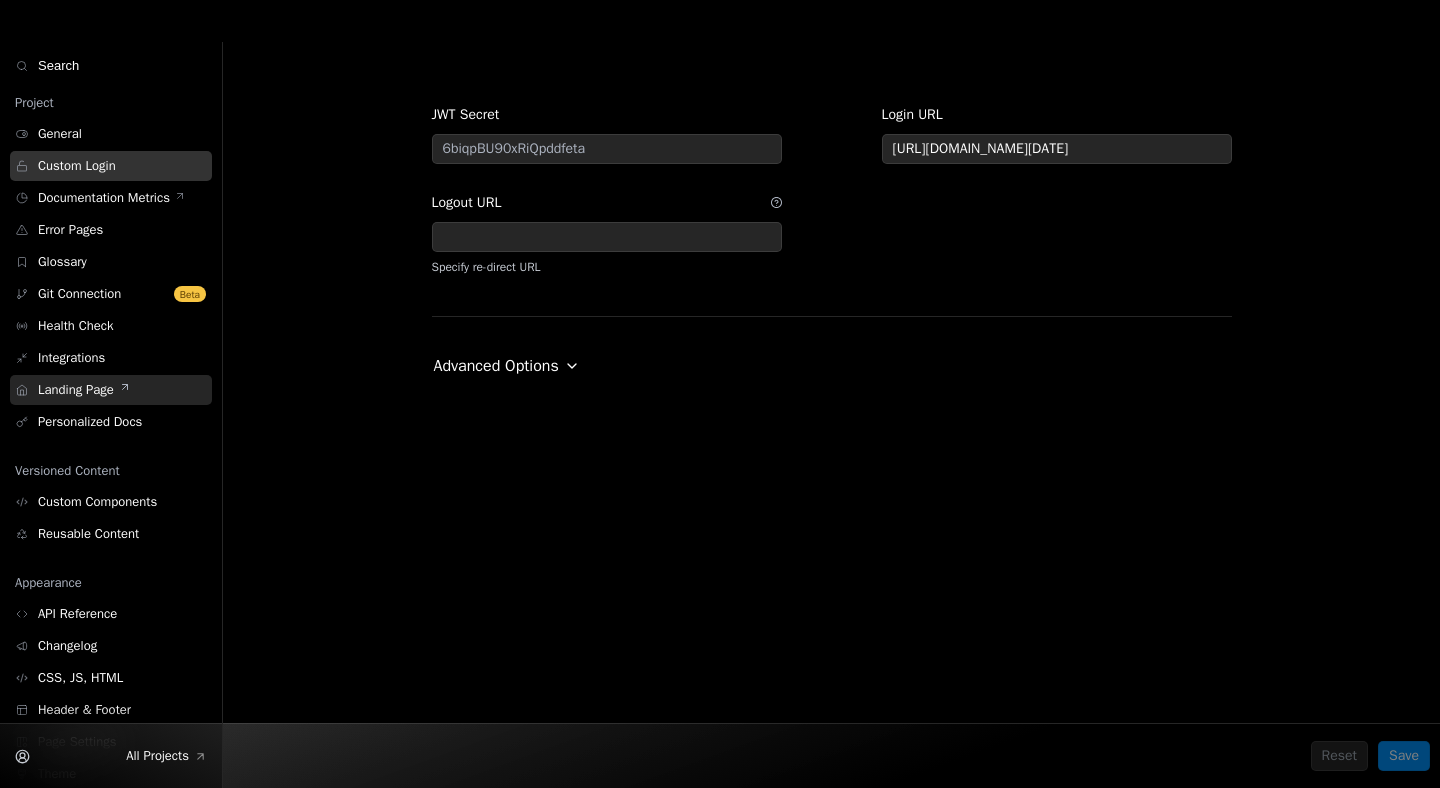 click on "Landing Page" at bounding box center [111, 390] 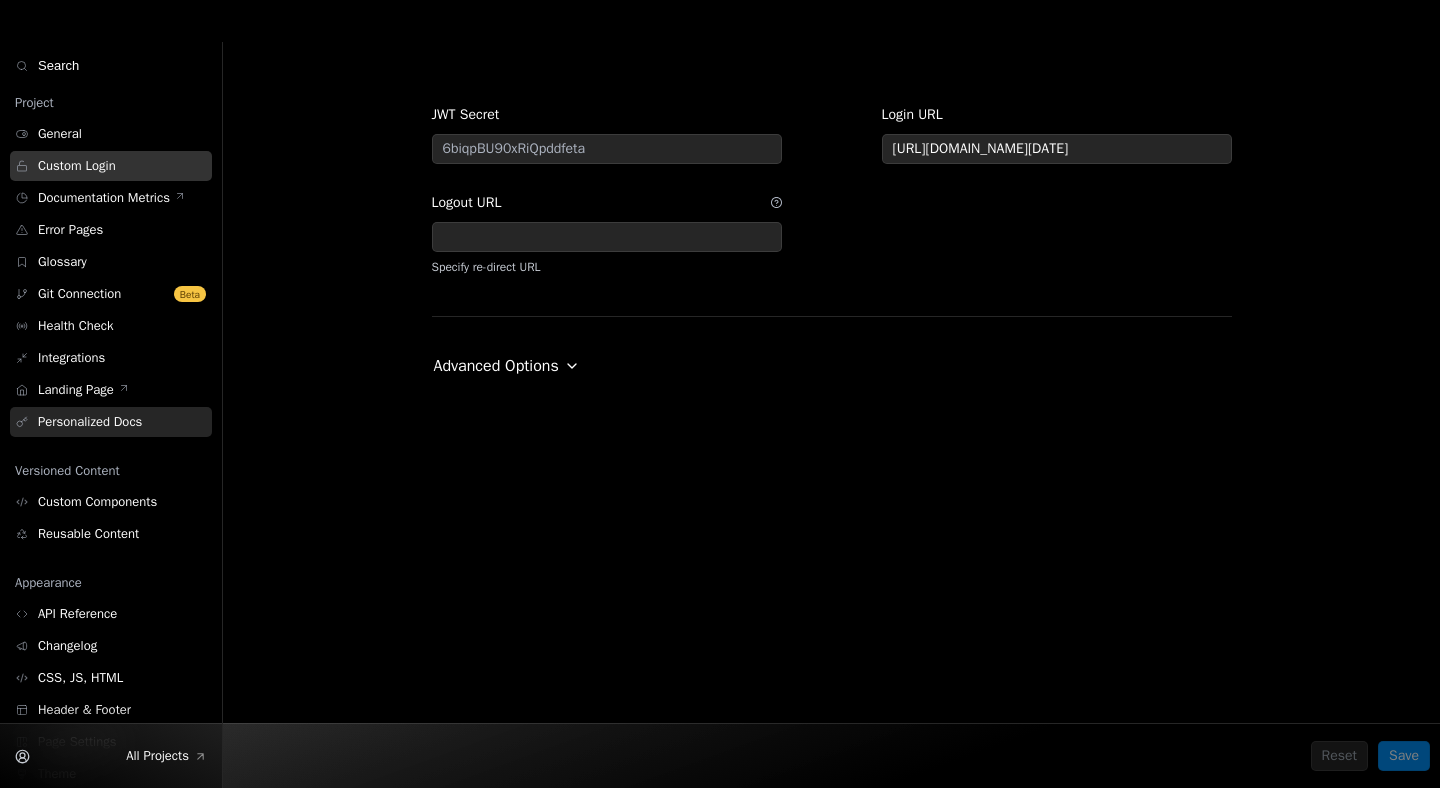 click on "Personalized Docs" at bounding box center [111, 422] 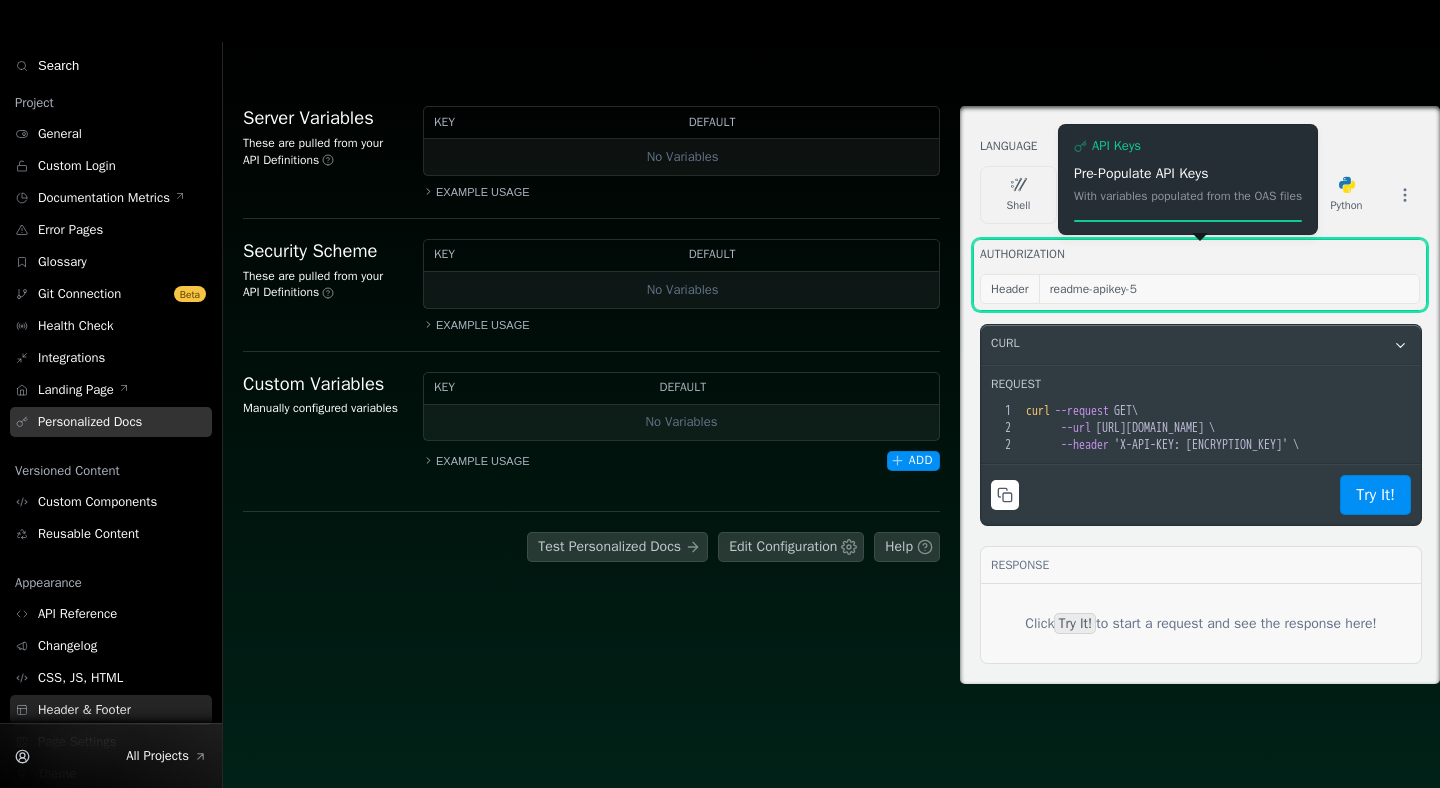 click on "Header & Footer" at bounding box center (84, 710) 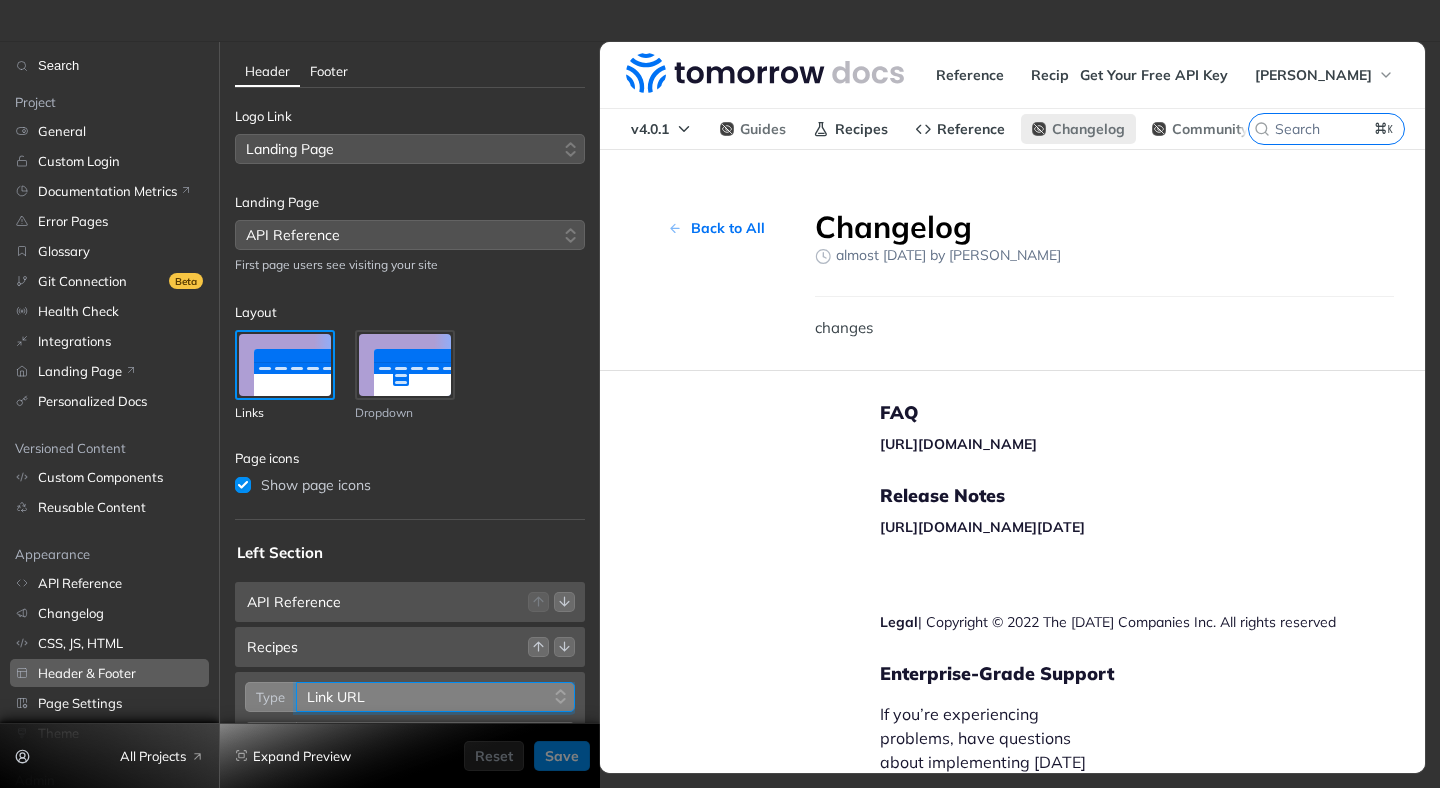 click on "Home Guides Discussions Changelog Link URL Custom Page User Controls API Reference Recipes" at bounding box center (435, 697) 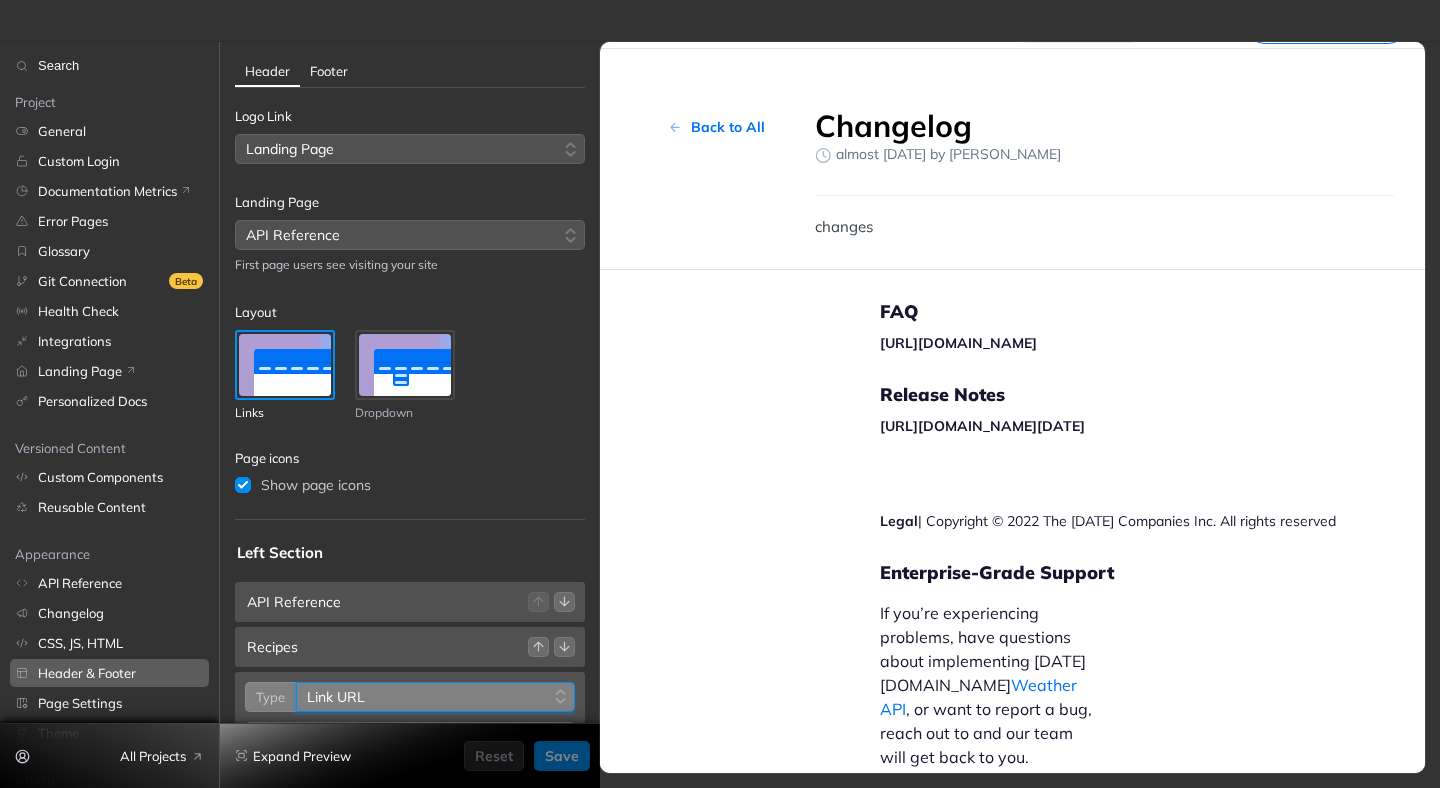 scroll, scrollTop: 136, scrollLeft: 0, axis: vertical 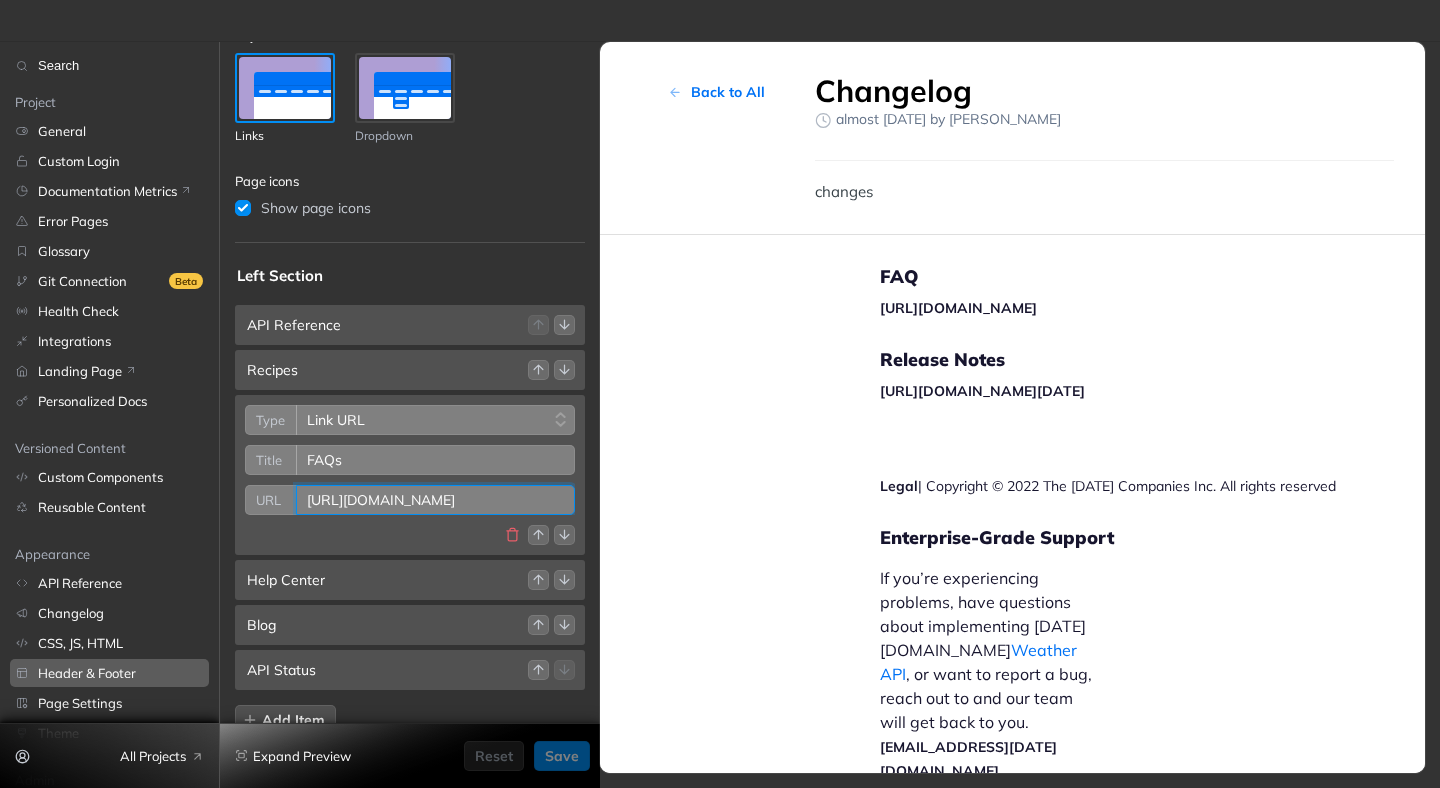 click on "https://tomorrowio.zendesk.com/hc/en-us/sections/360012270131-API" at bounding box center [435, 500] 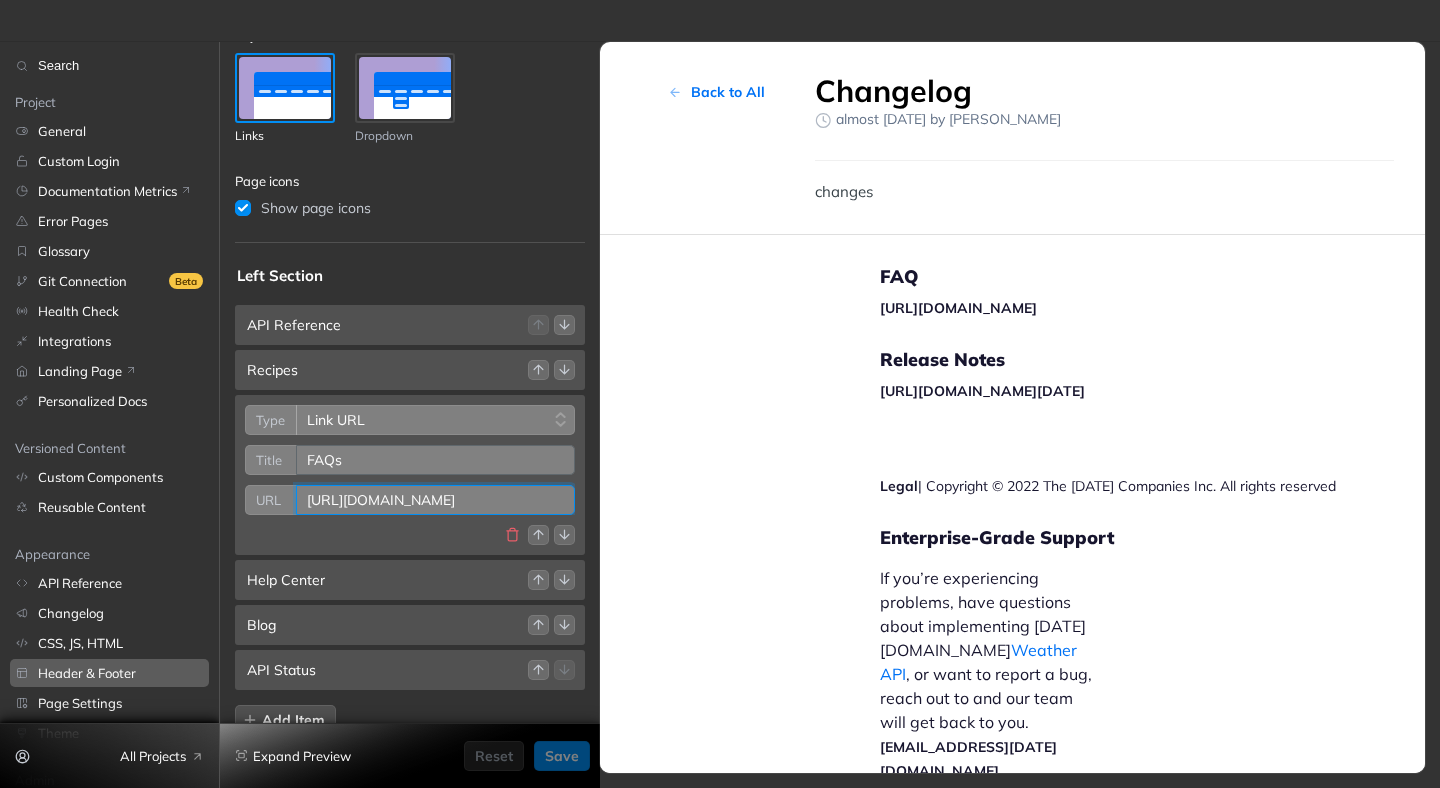 paste on "support.tomorrow.io/hc/en-us/categories/360005392571-Frequently-Asked-Questions" 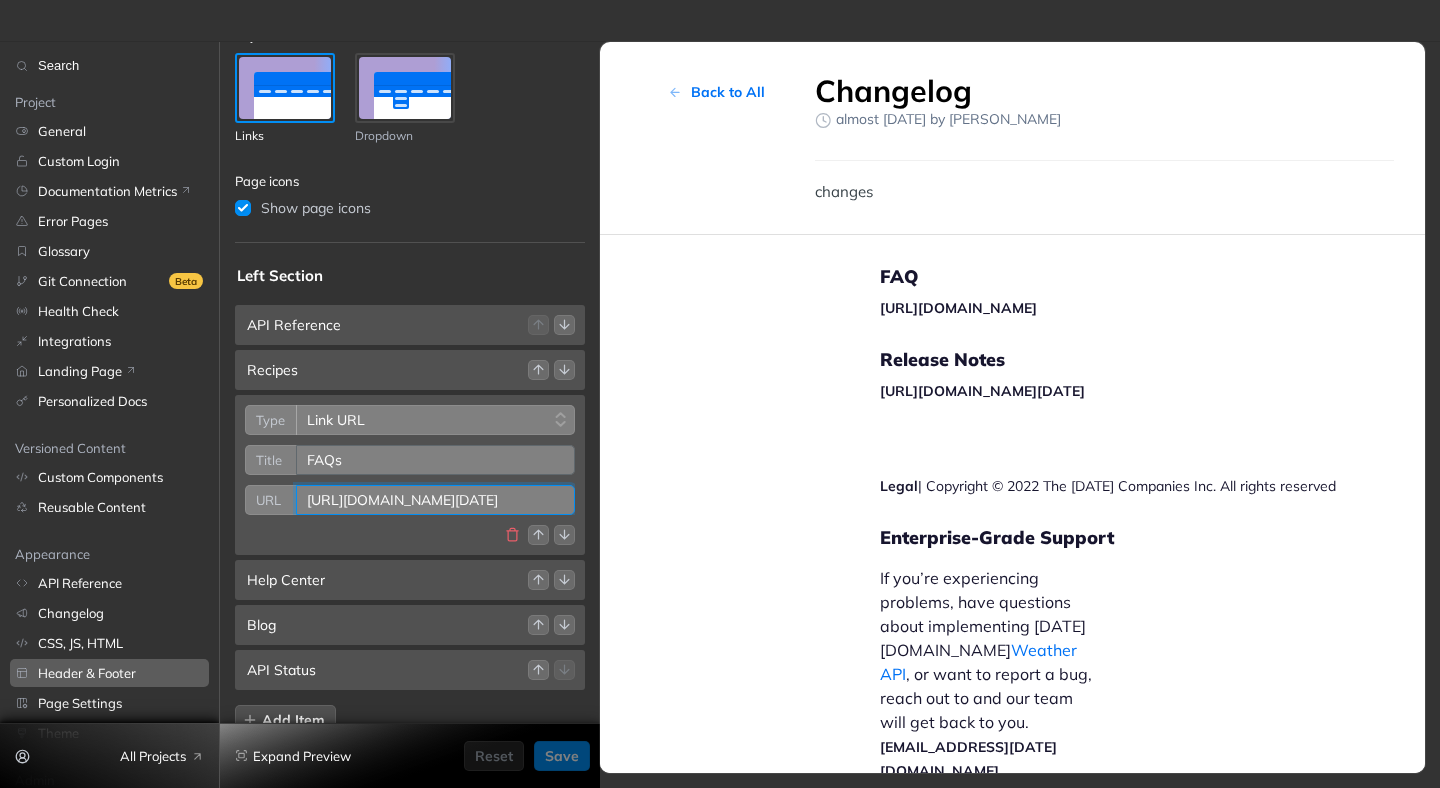 scroll, scrollTop: 0, scrollLeft: 341, axis: horizontal 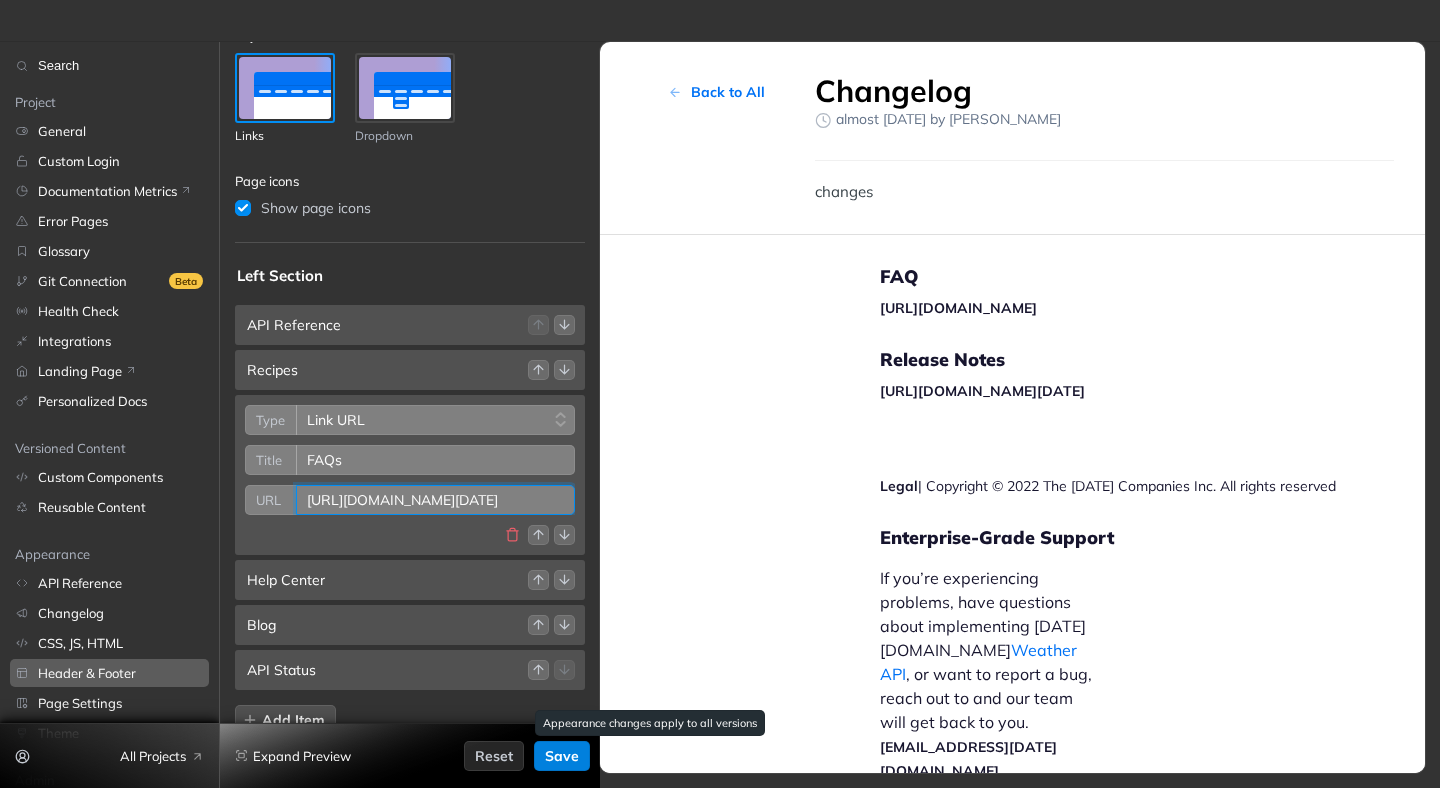 type on "https://support.tomorrow.io/hc/en-us/categories/360005392571-Frequently-Asked-Questions" 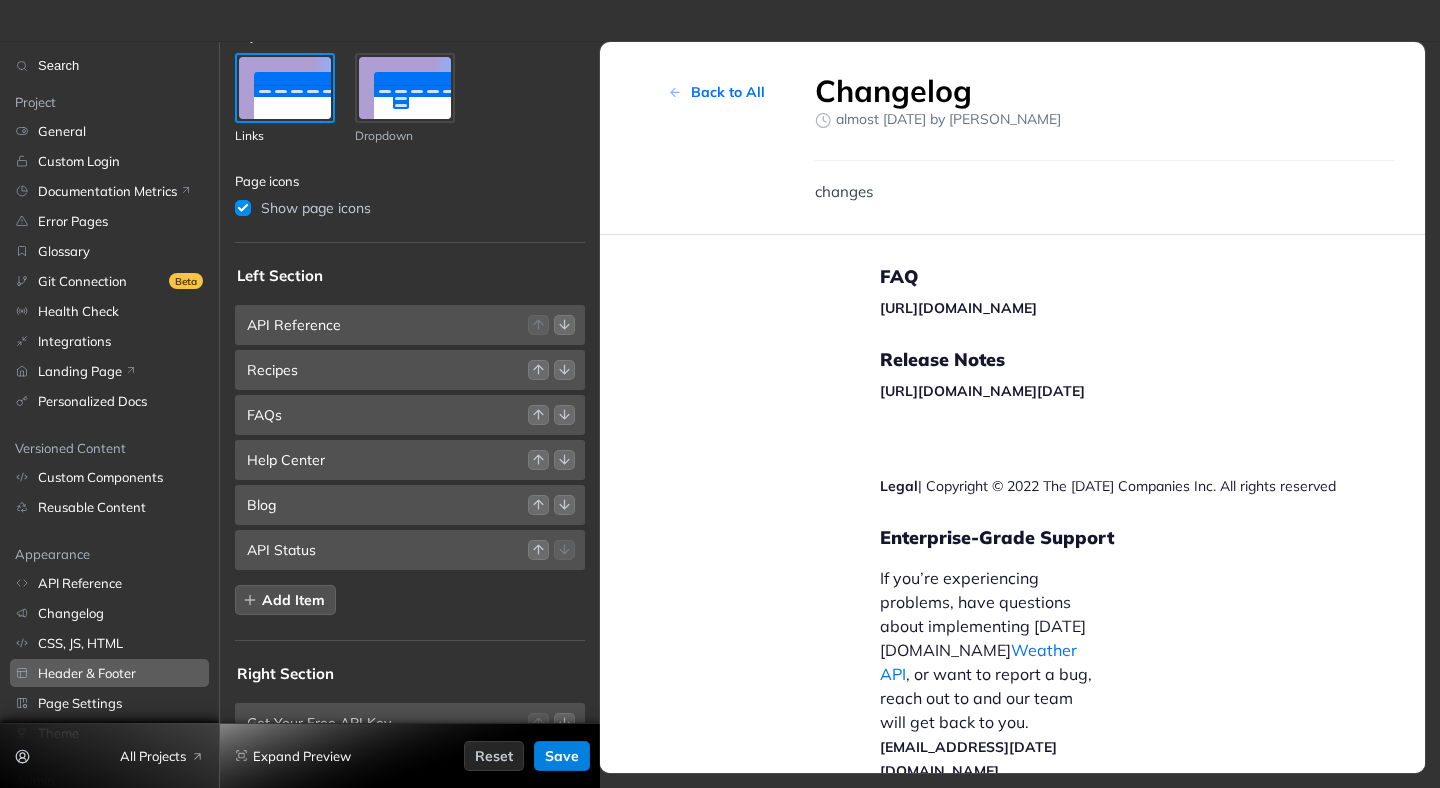 scroll, scrollTop: 0, scrollLeft: 0, axis: both 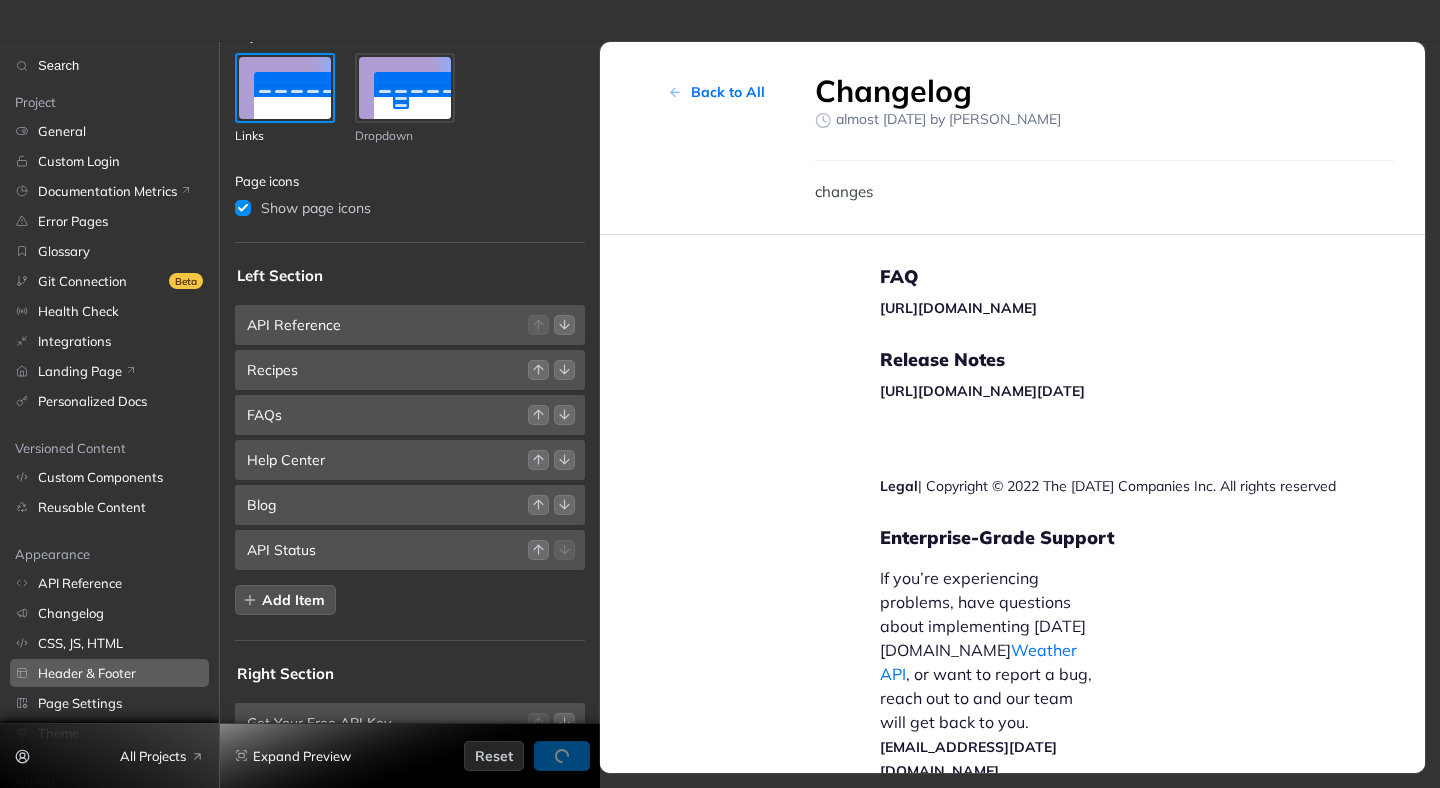 select on "reference" 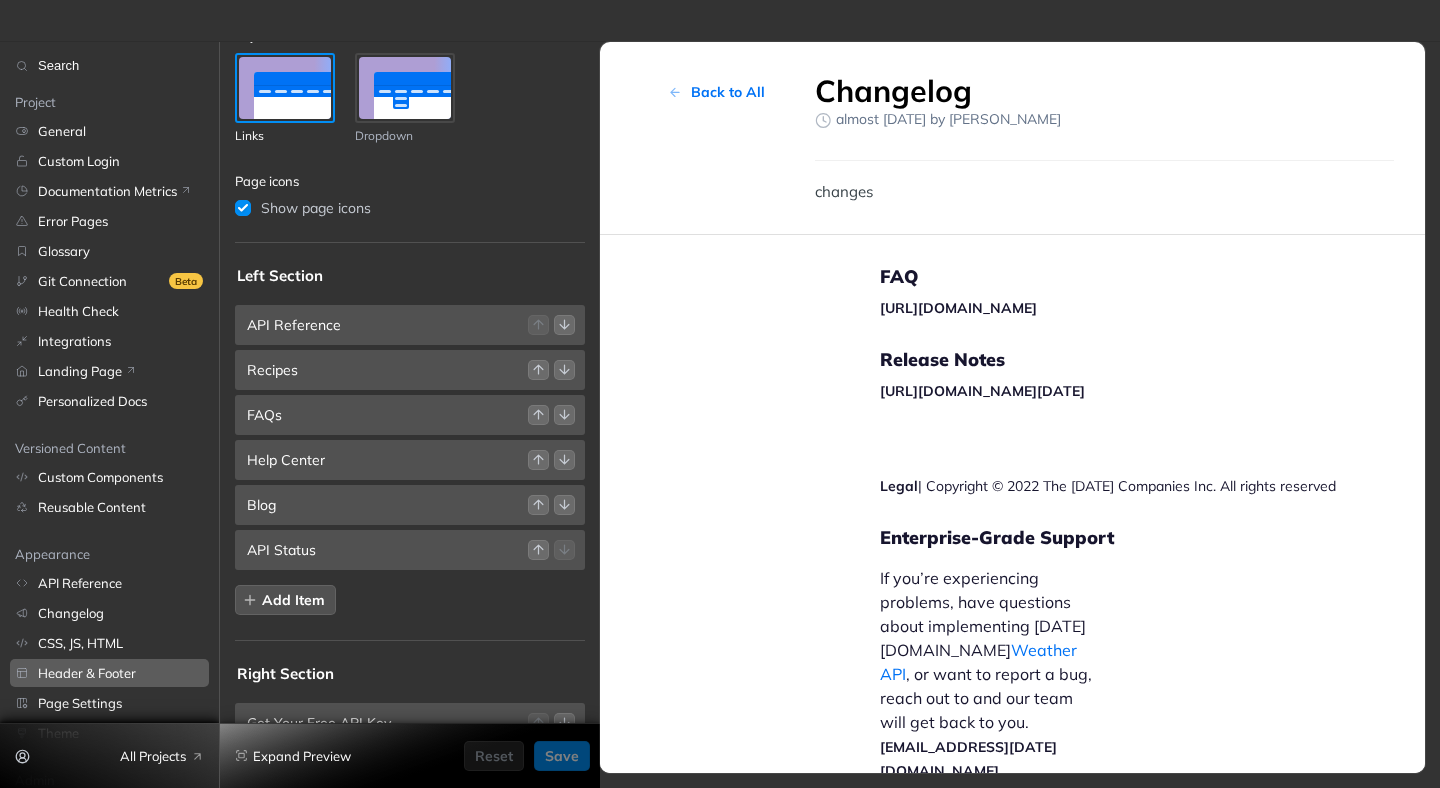 click at bounding box center [720, 21] 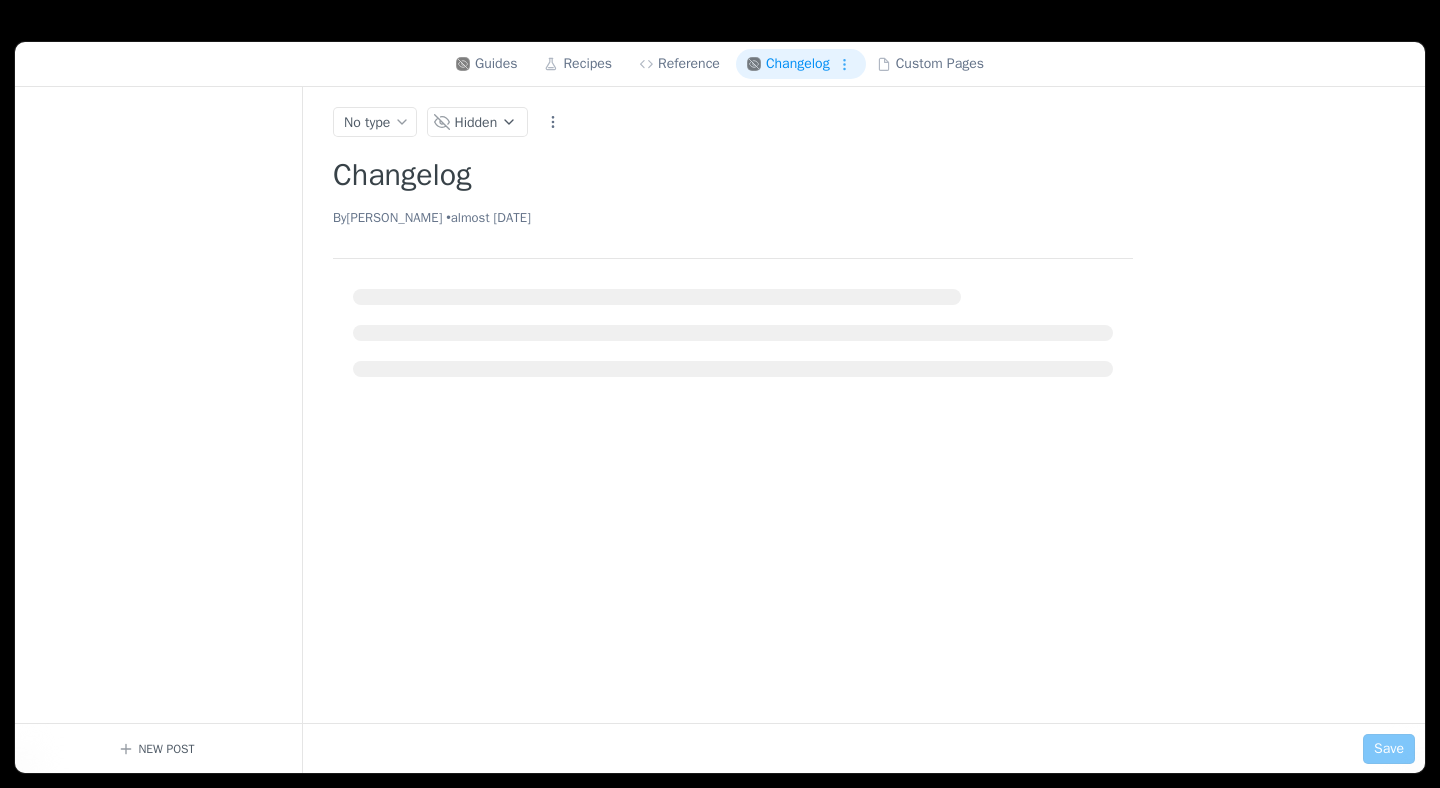 scroll, scrollTop: 0, scrollLeft: 0, axis: both 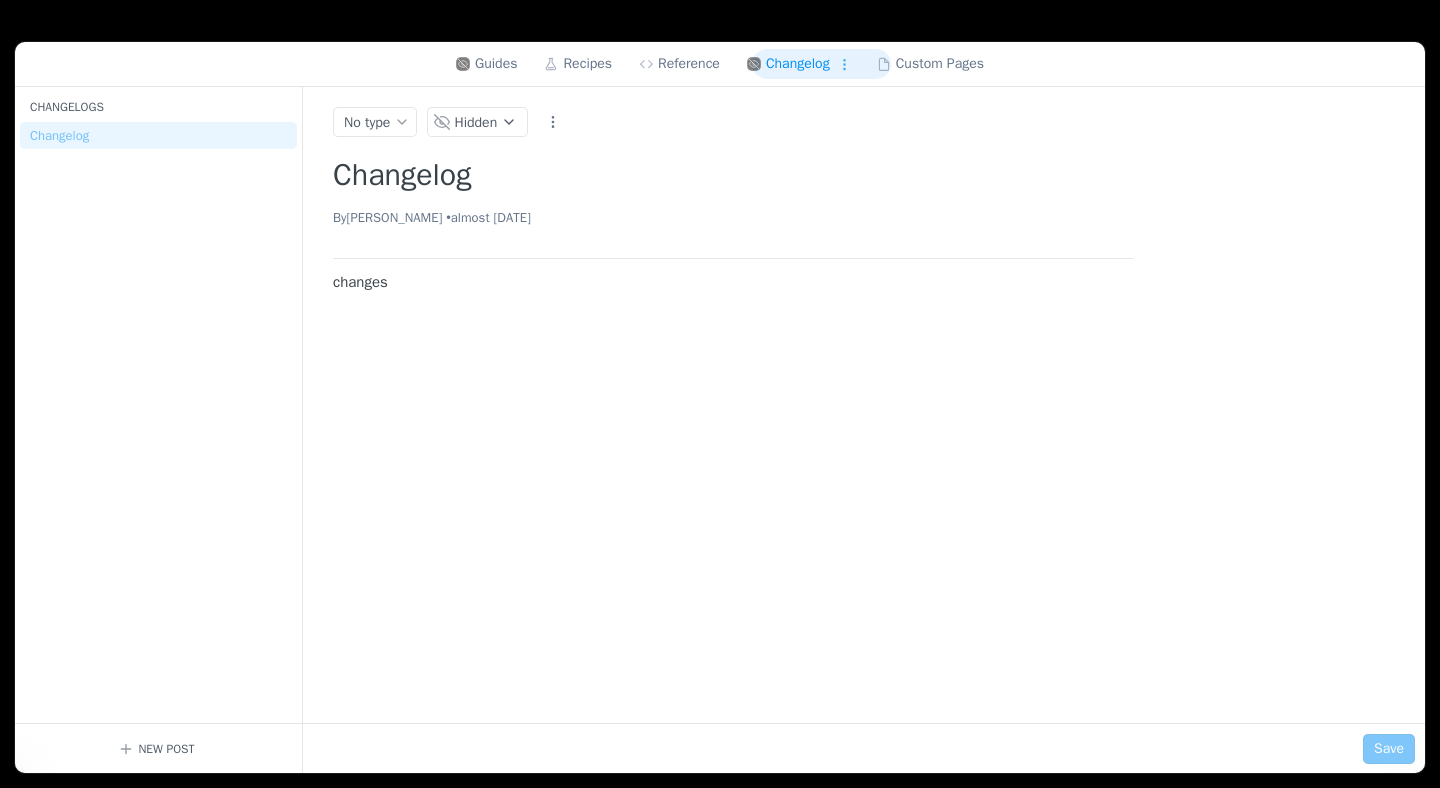 click at bounding box center [720, 21] 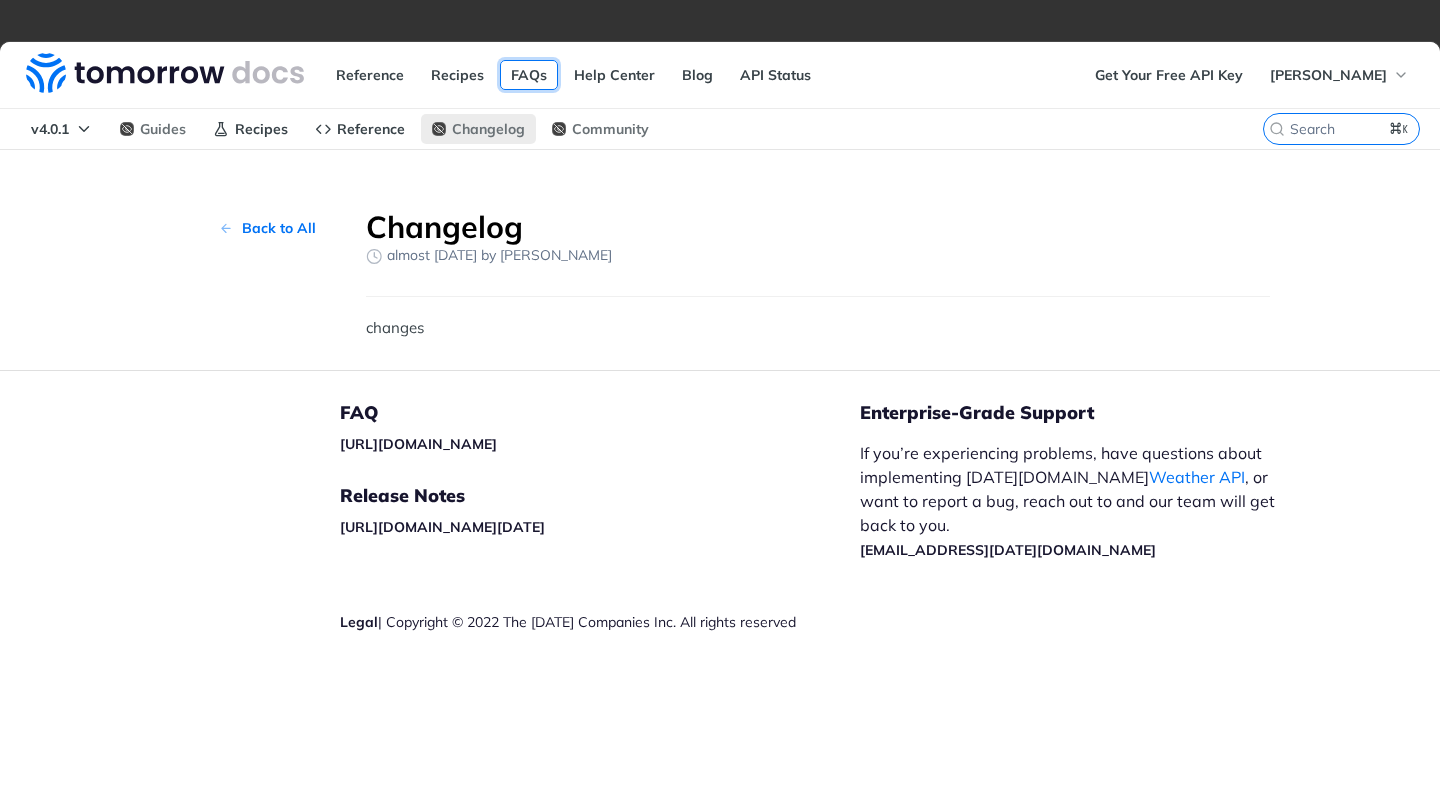 click on "FAQs" at bounding box center [529, 75] 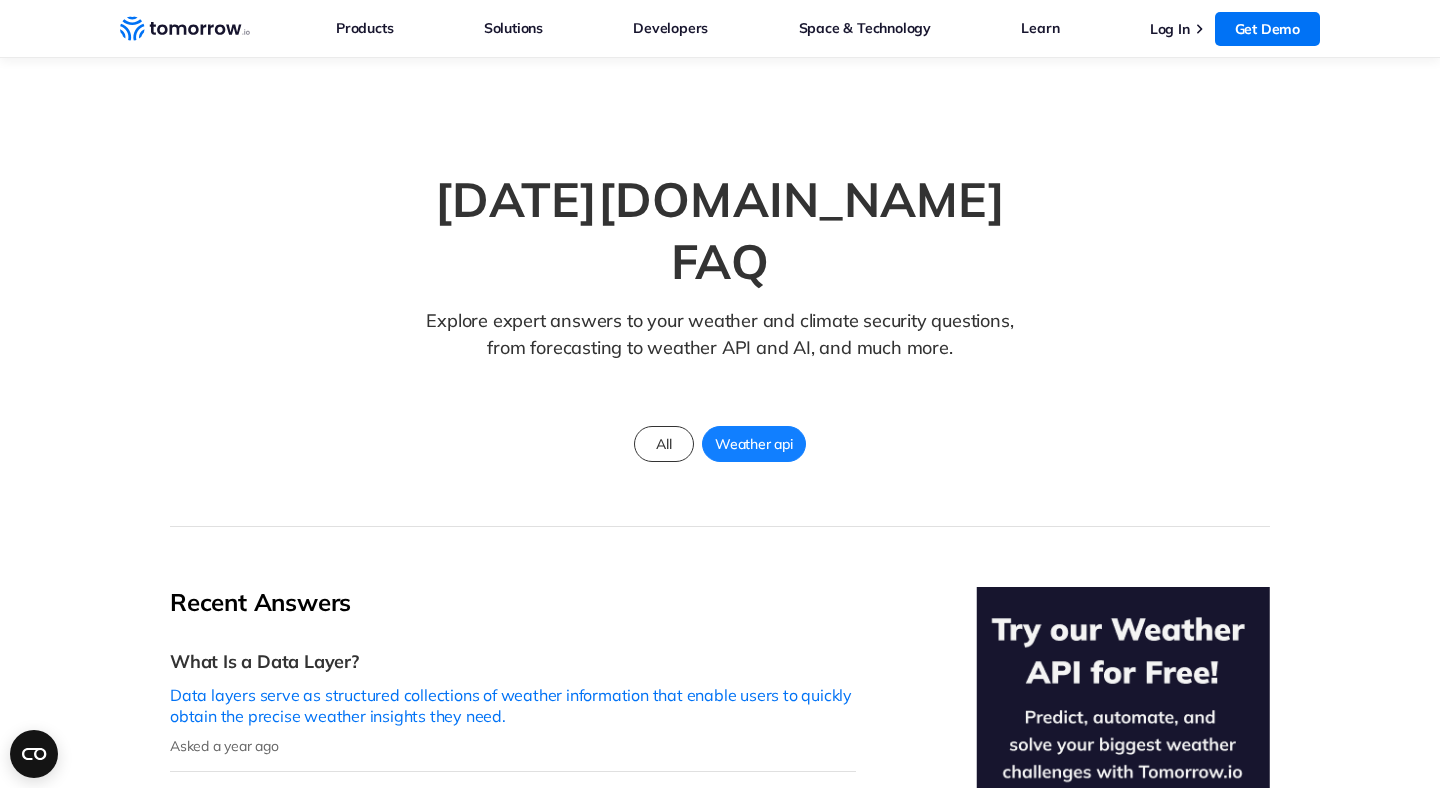 scroll, scrollTop: 0, scrollLeft: 0, axis: both 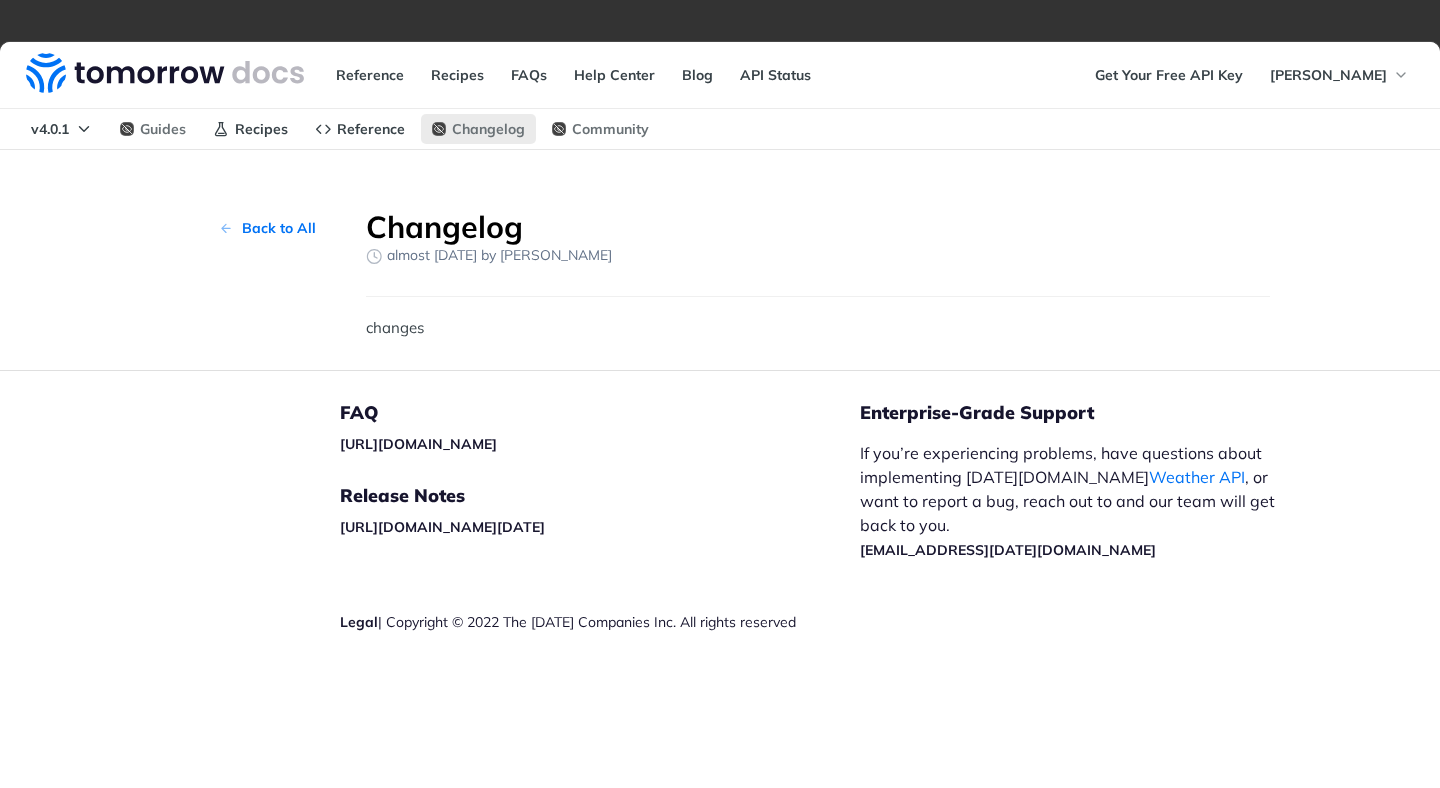 select on "reference" 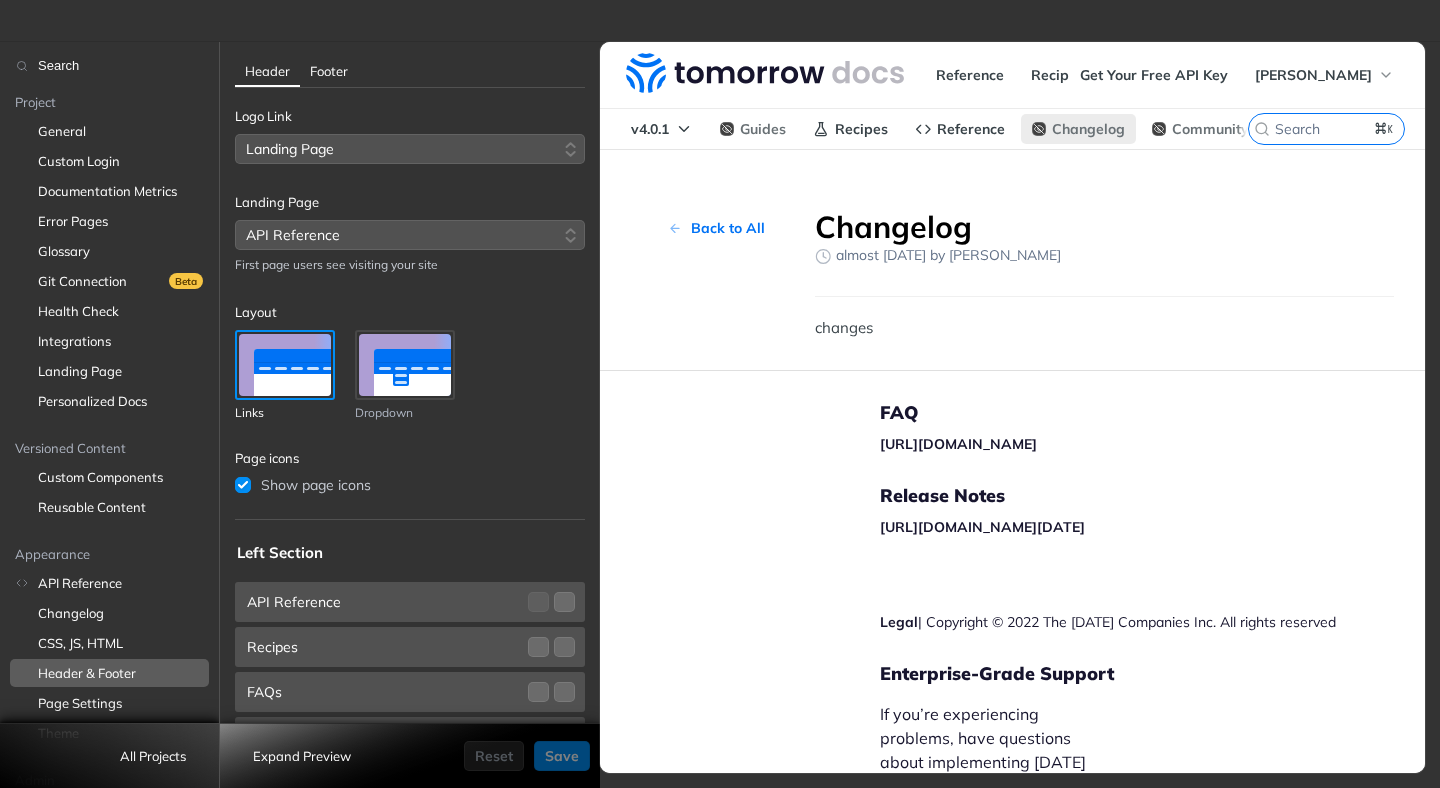 select on "reference" 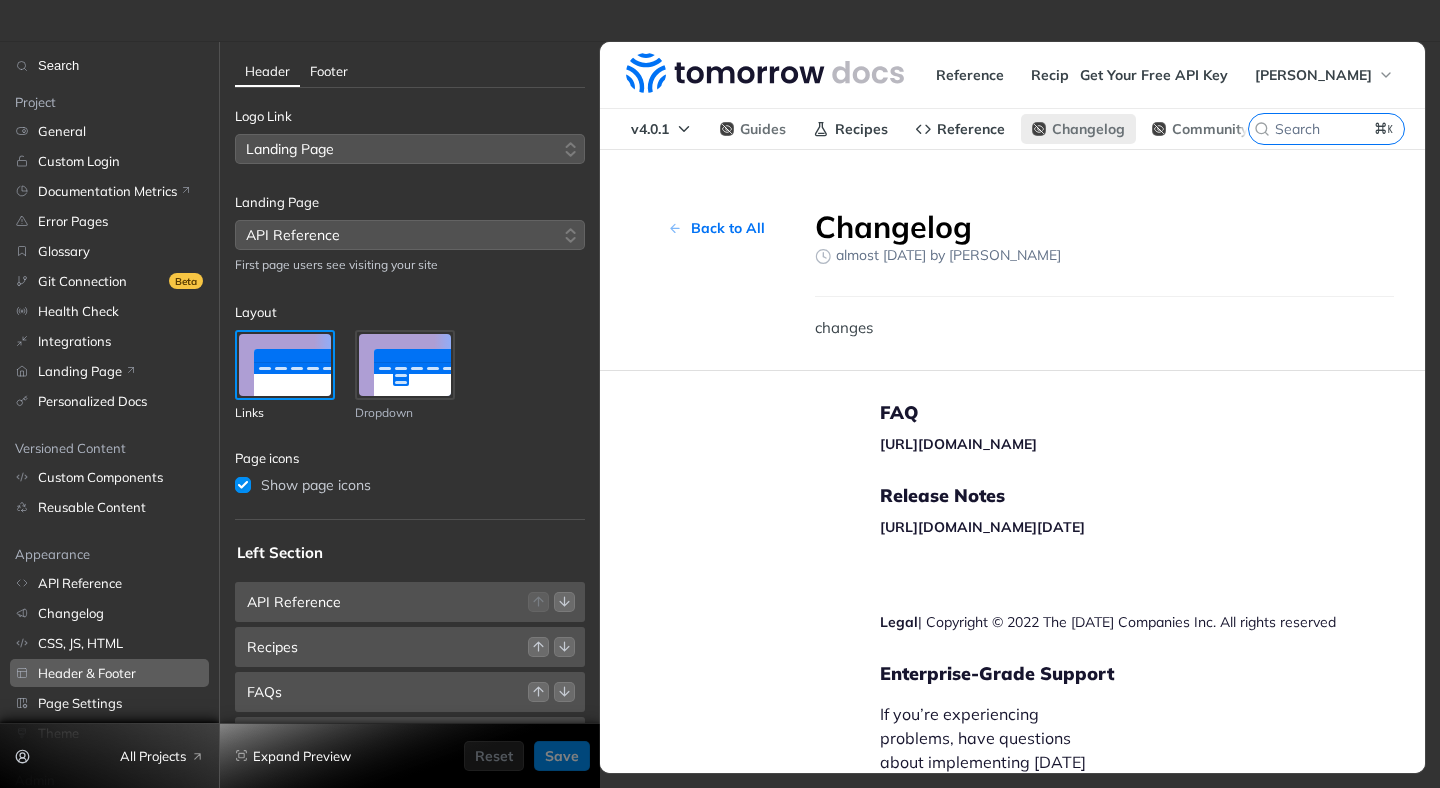 click at bounding box center (720, 21) 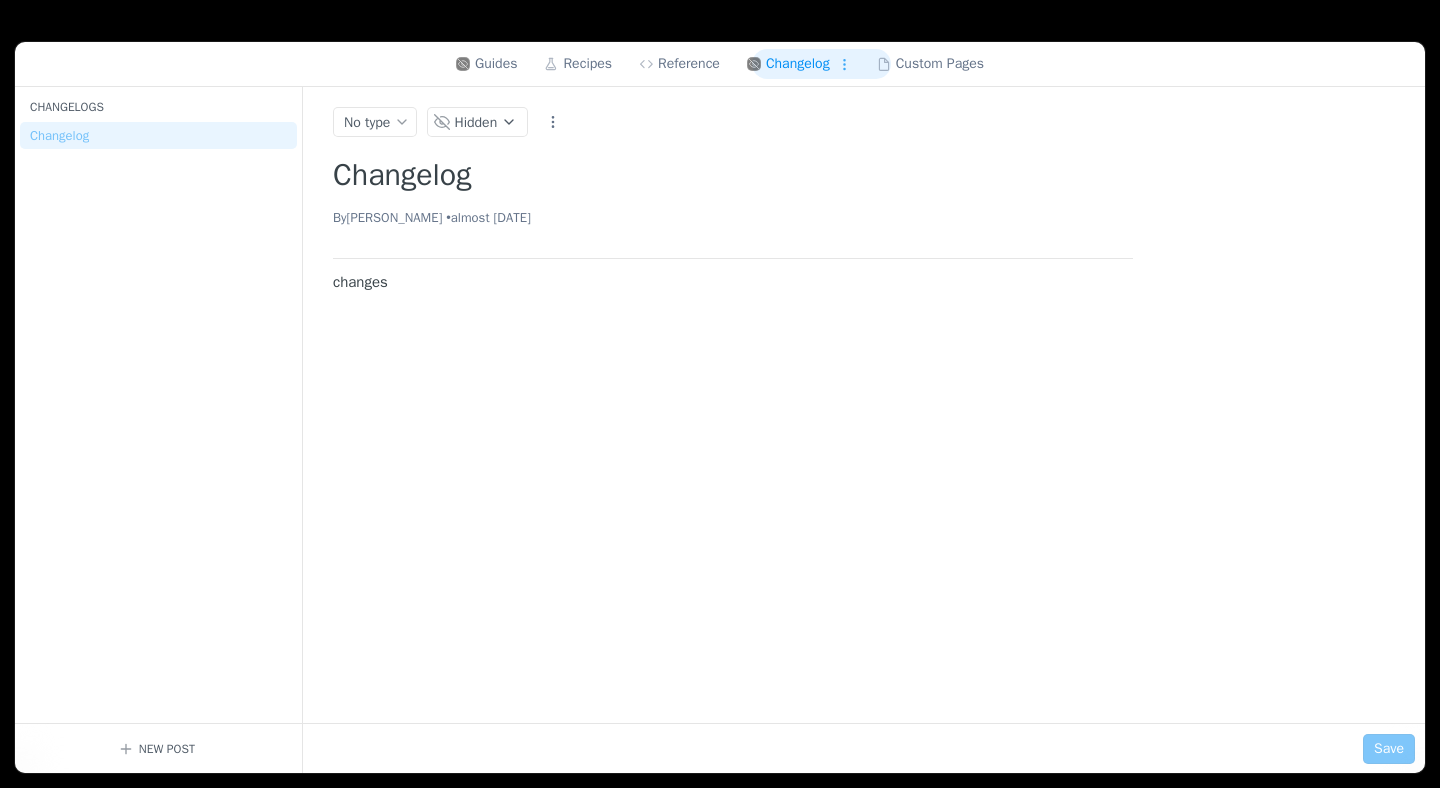 click at bounding box center [720, 21] 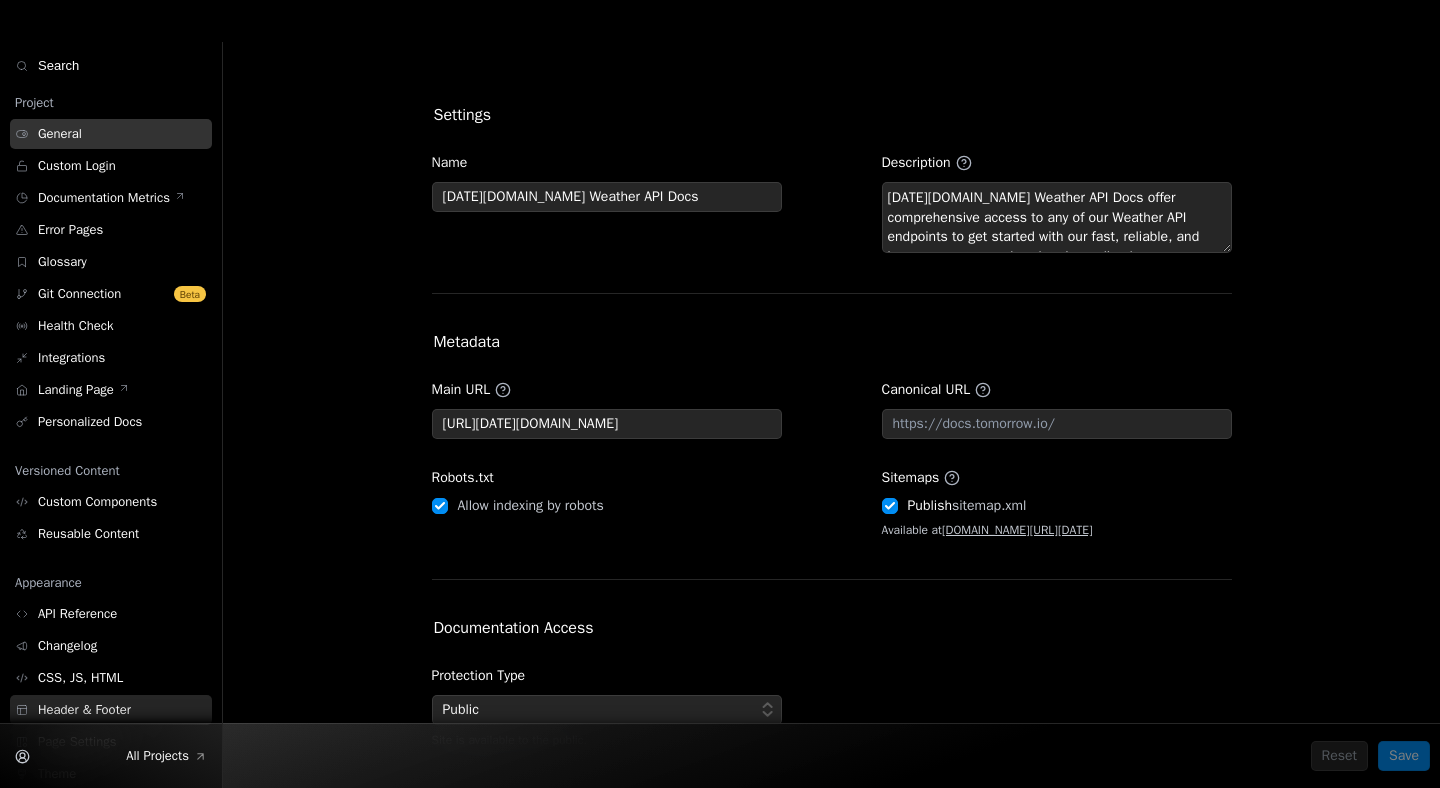 click on "Header & Footer" at bounding box center (84, 710) 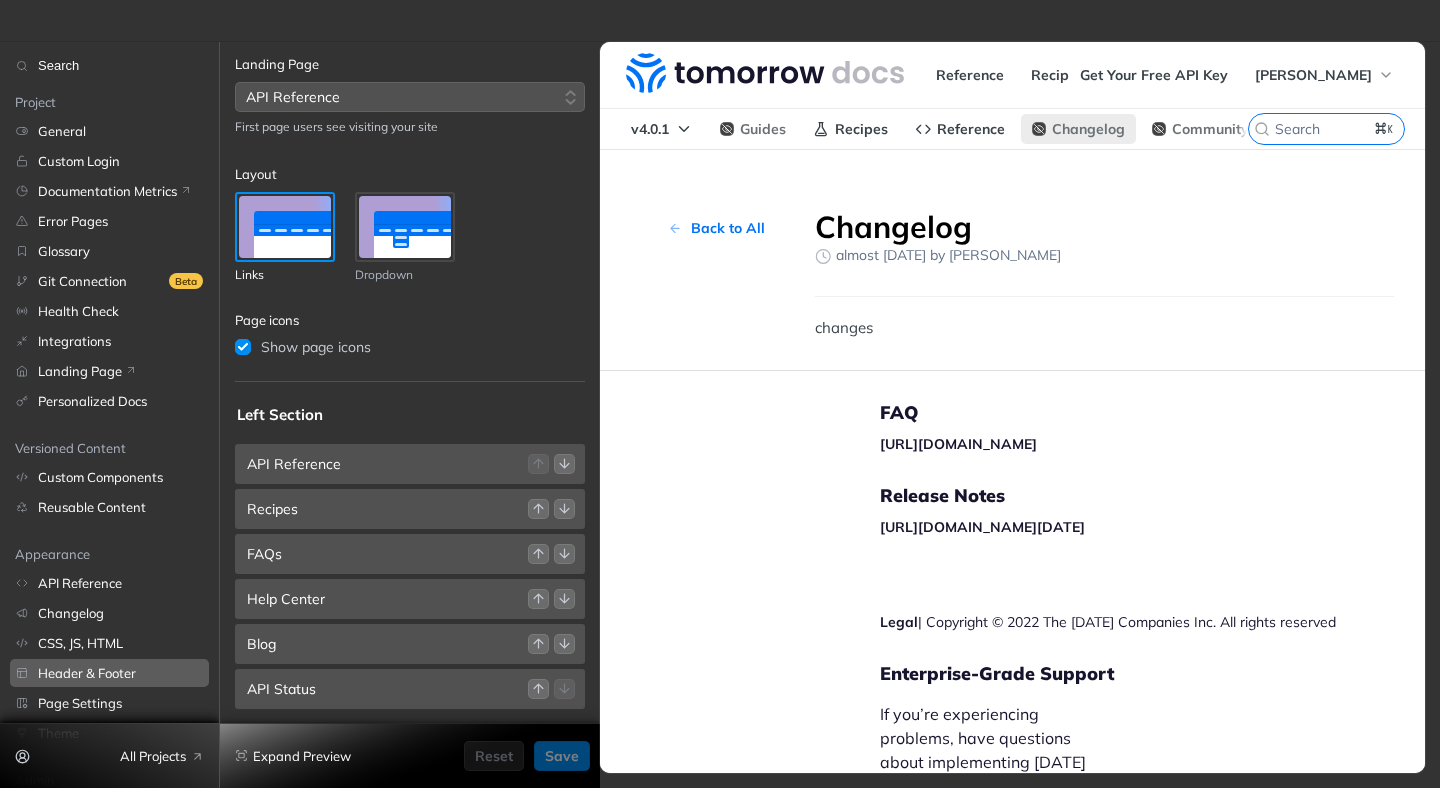 scroll, scrollTop: 144, scrollLeft: 0, axis: vertical 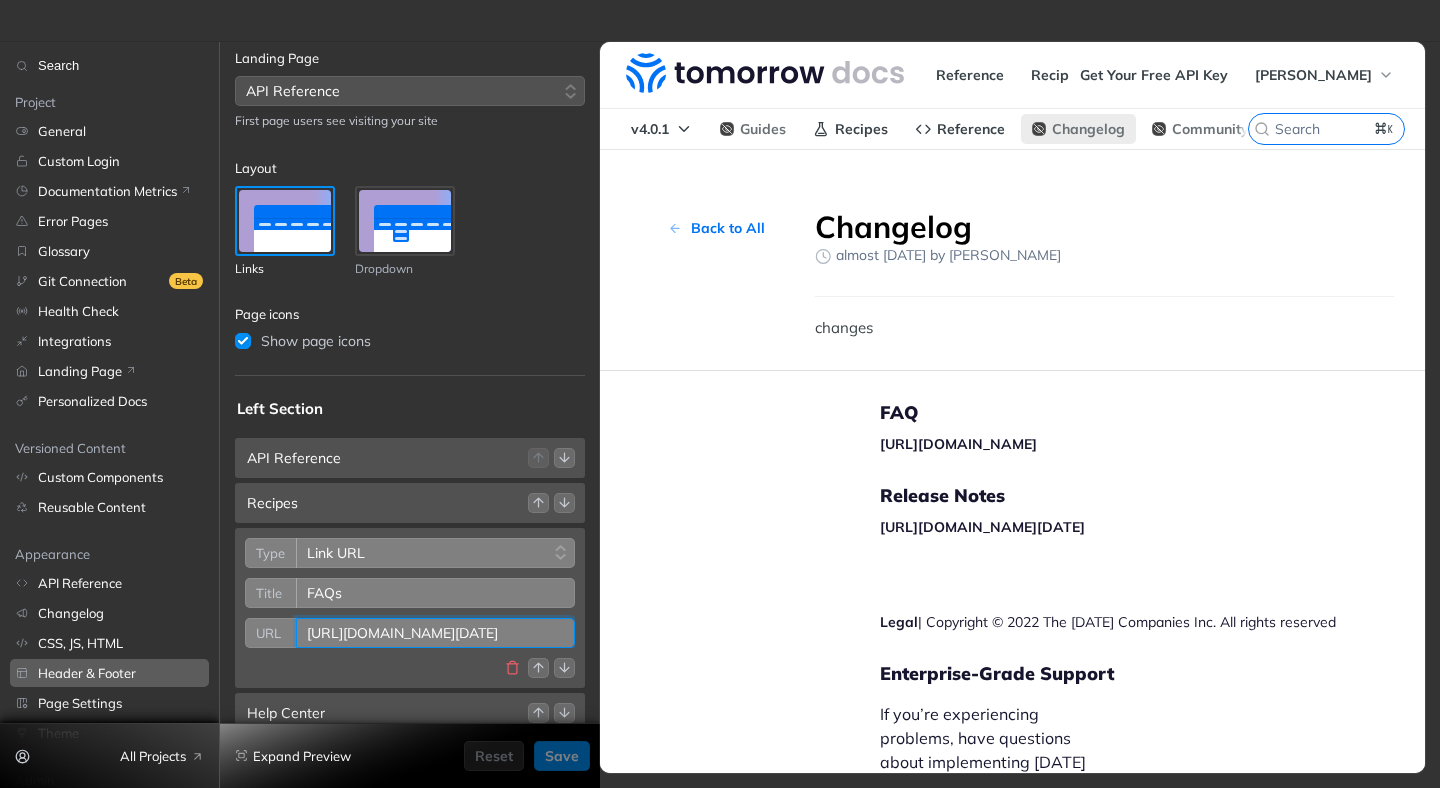 click on "https://support.tomorrow.io/hc/en-us/categories/360005392571-Frequently-Asked-Questions" at bounding box center [435, 633] 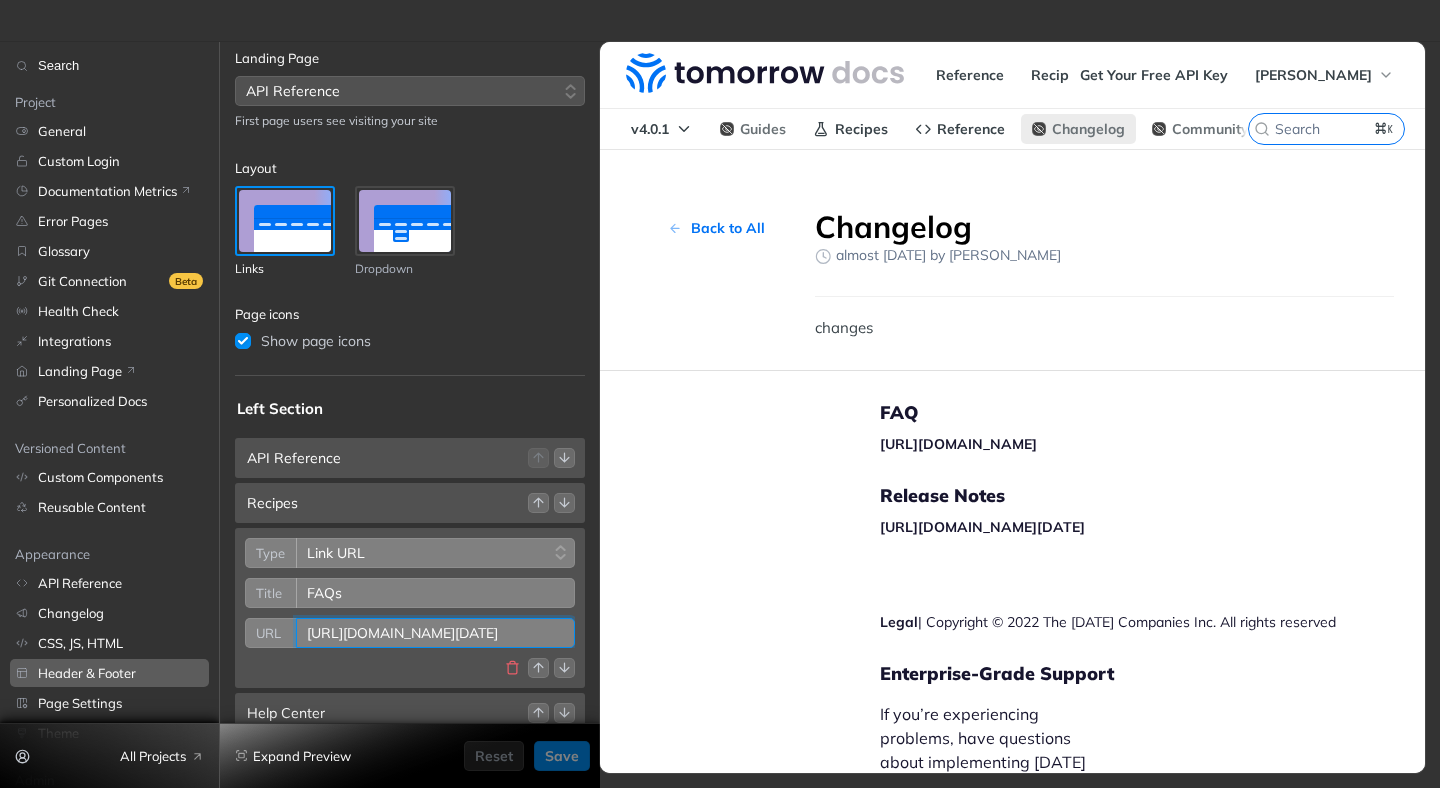 paste on "www.tomorrow.io/a/faq/weather-api/" 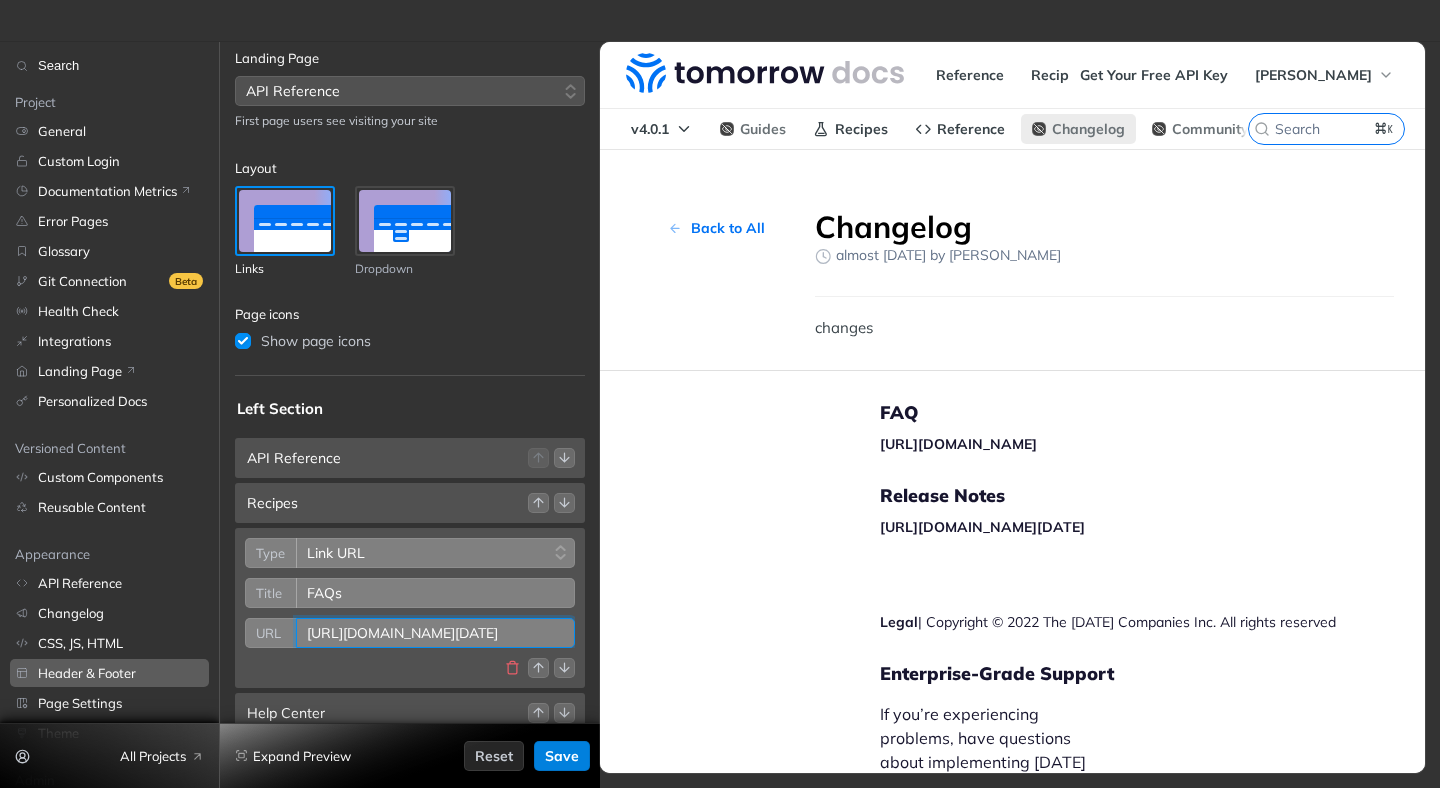 type on "https://www.tomorrow.io/a/faq/weather-api/" 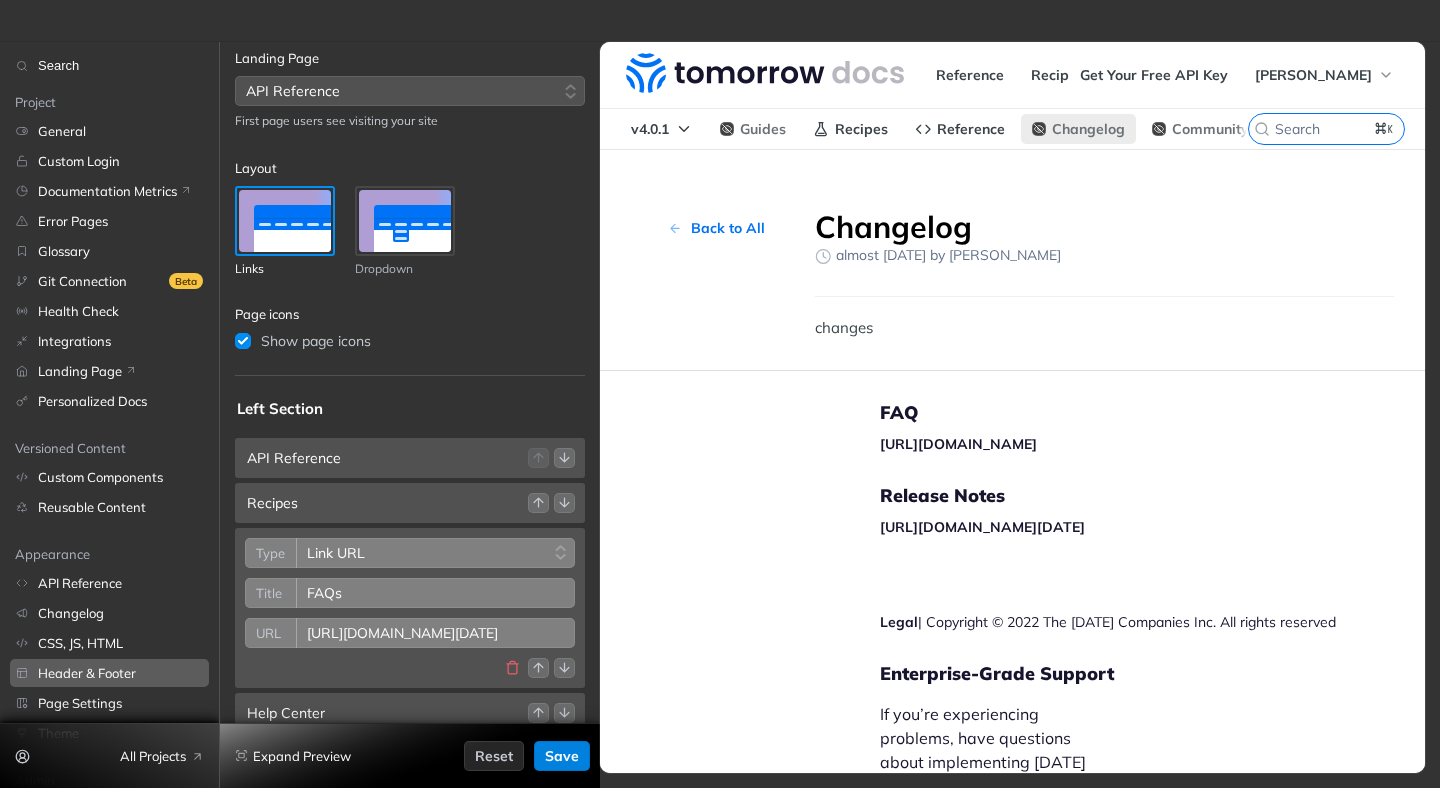 click on "Save" at bounding box center (562, 756) 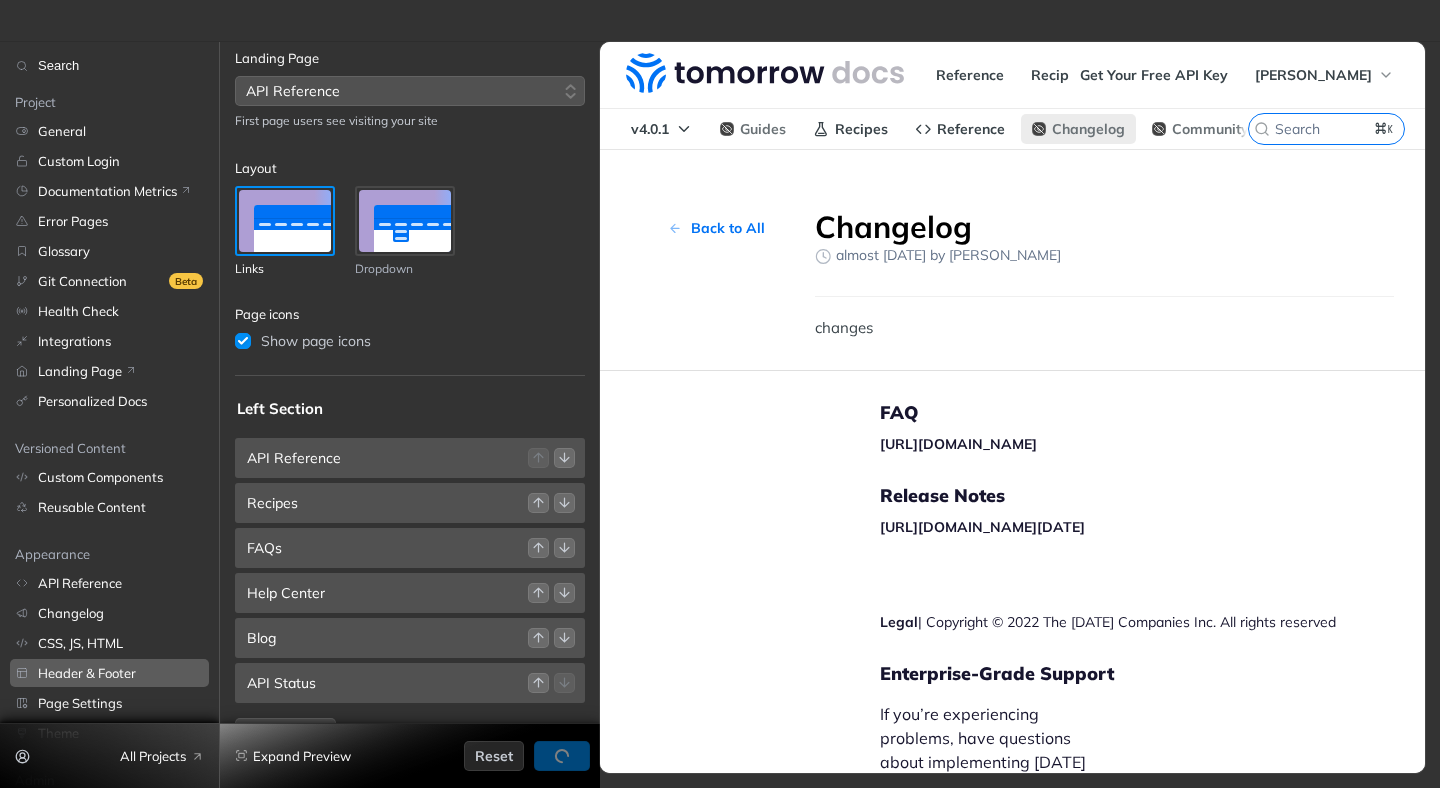 select on "reference" 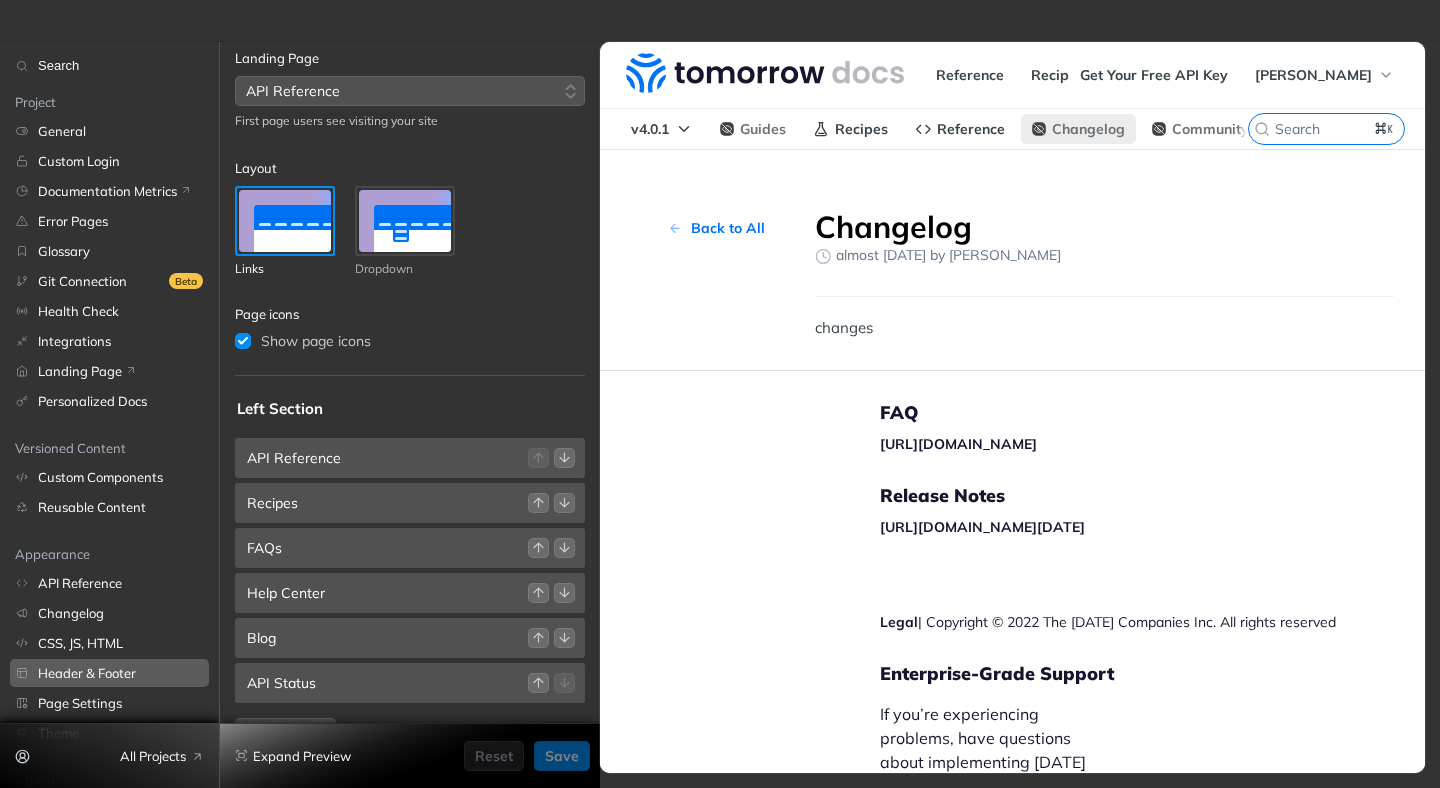 click at bounding box center (720, 21) 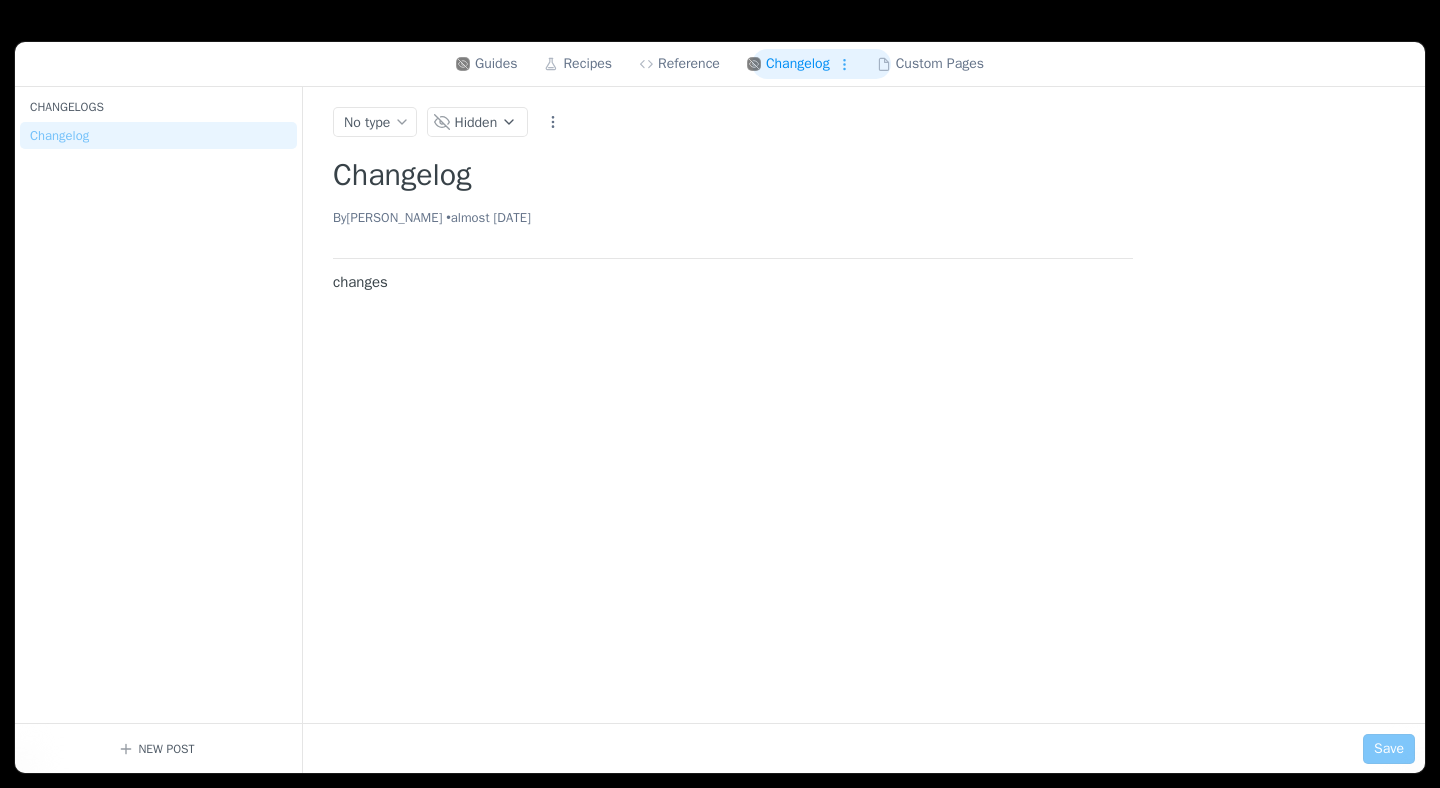 click at bounding box center [720, 21] 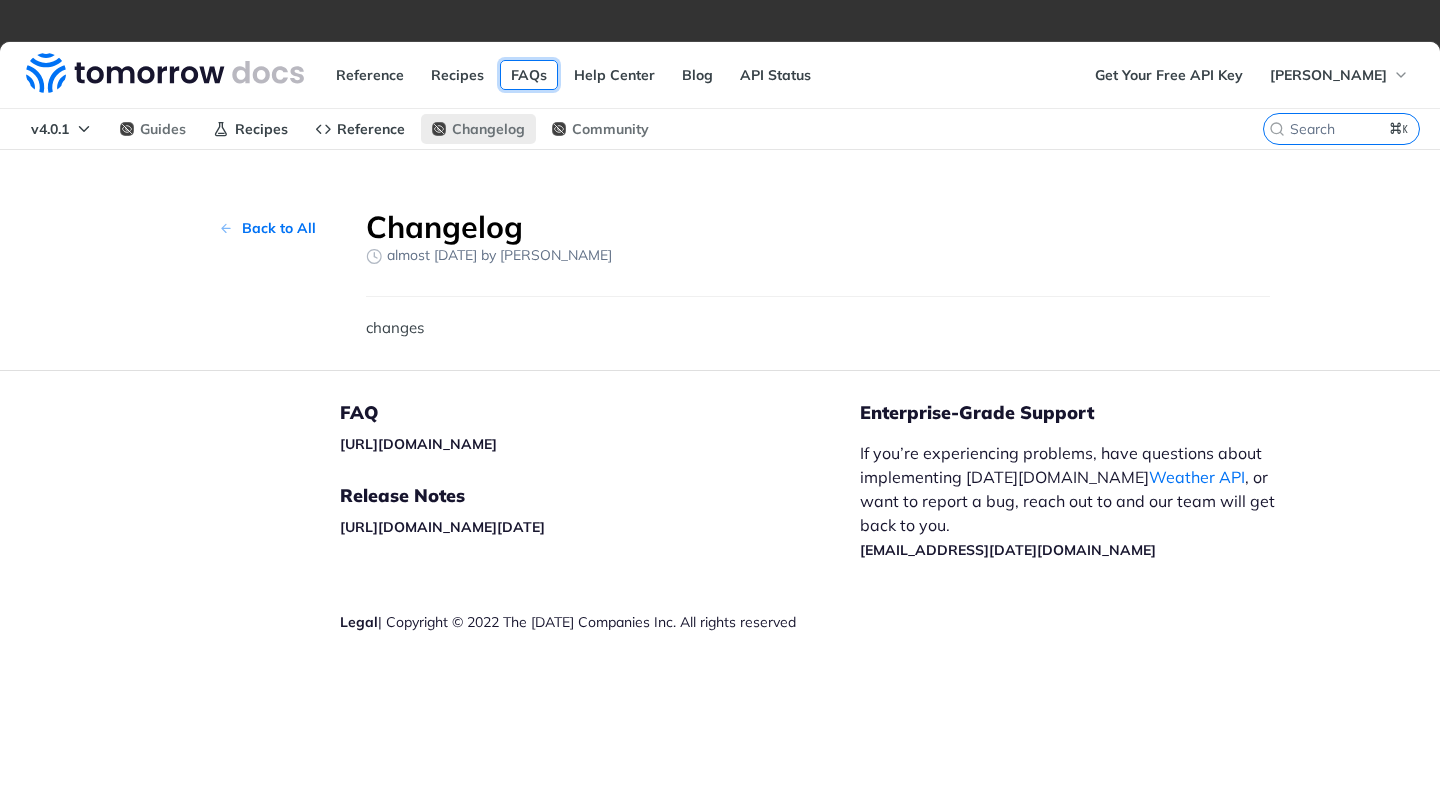 click on "FAQs" at bounding box center [529, 75] 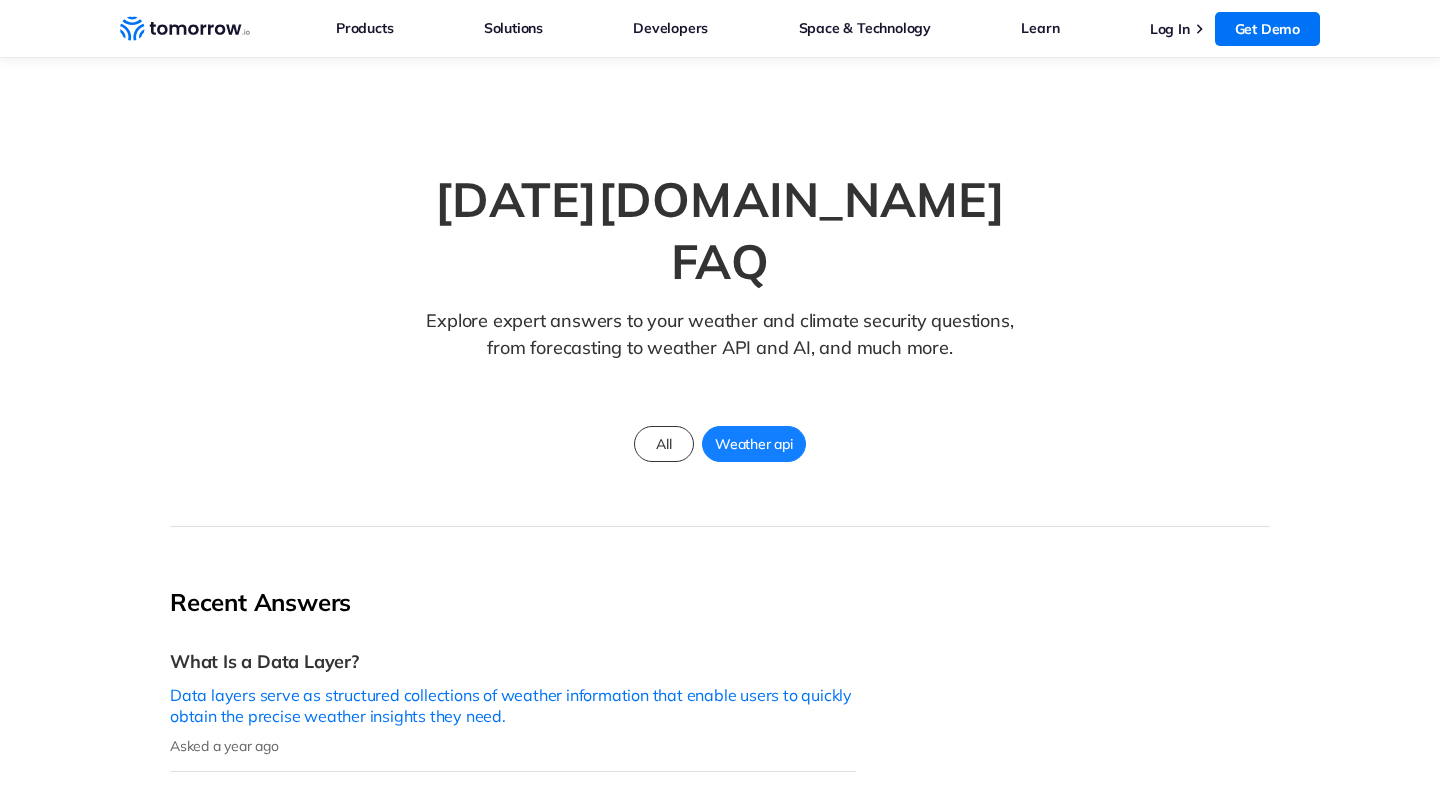 scroll, scrollTop: 419, scrollLeft: 0, axis: vertical 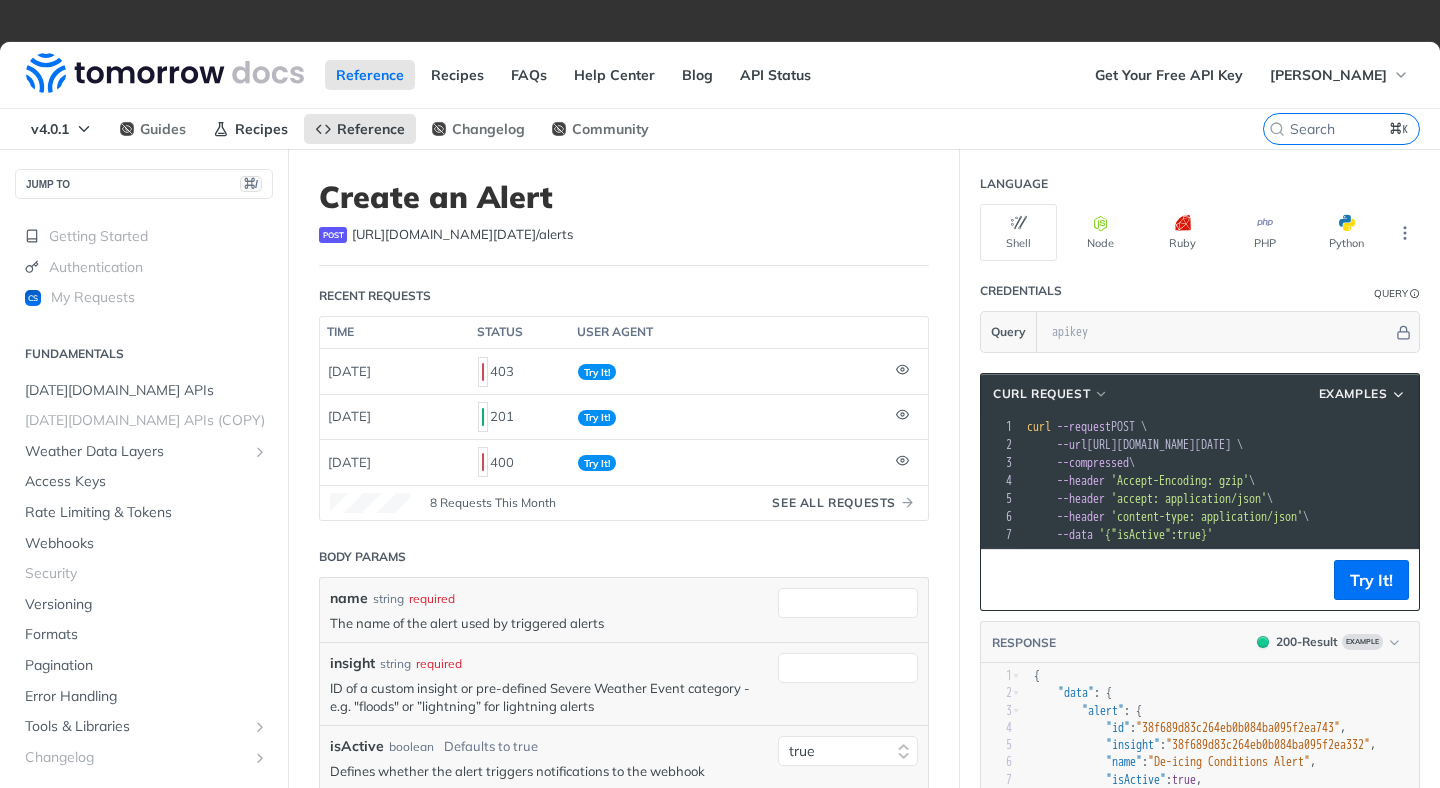select on "true" 